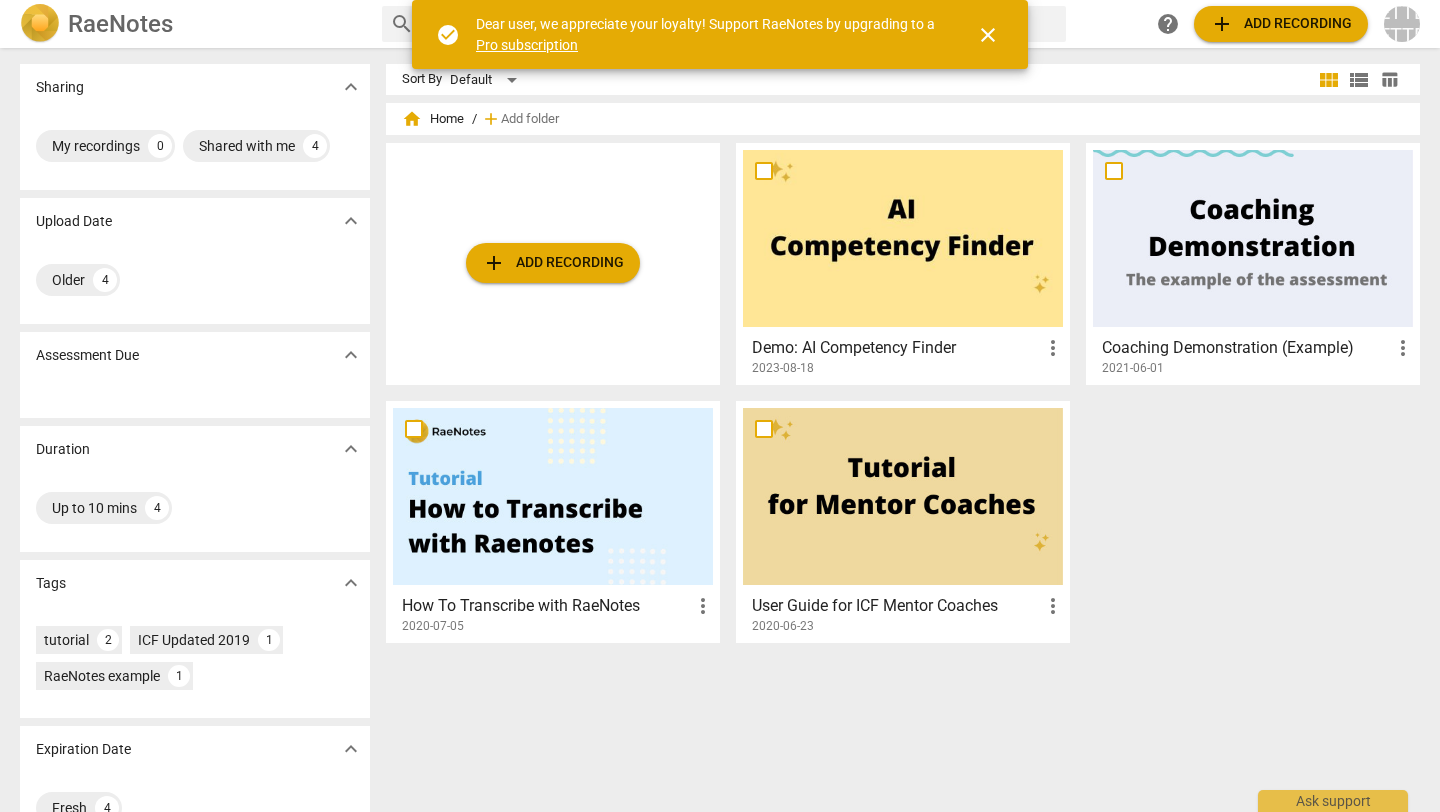 scroll, scrollTop: 0, scrollLeft: 0, axis: both 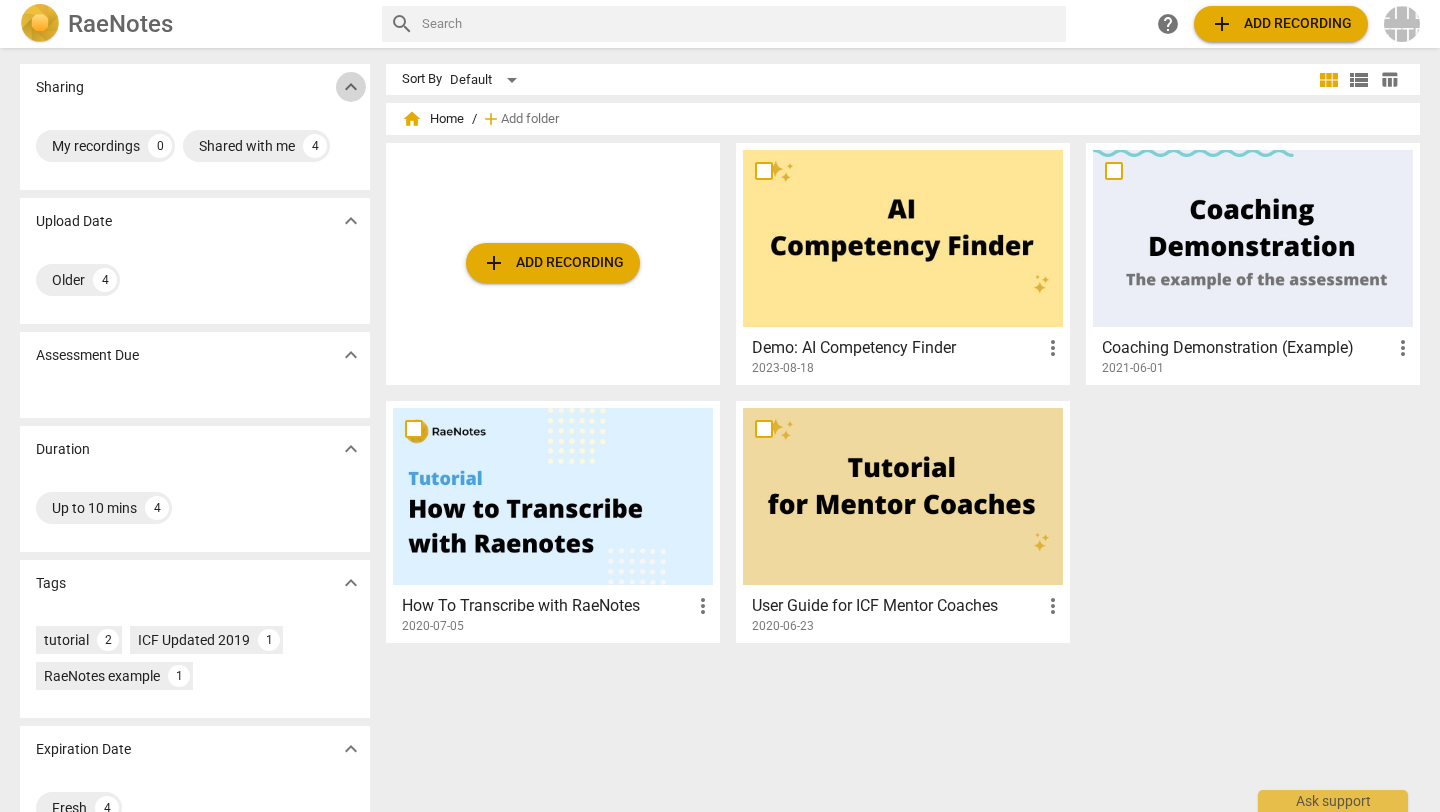 click on "expand_more" at bounding box center [351, 87] 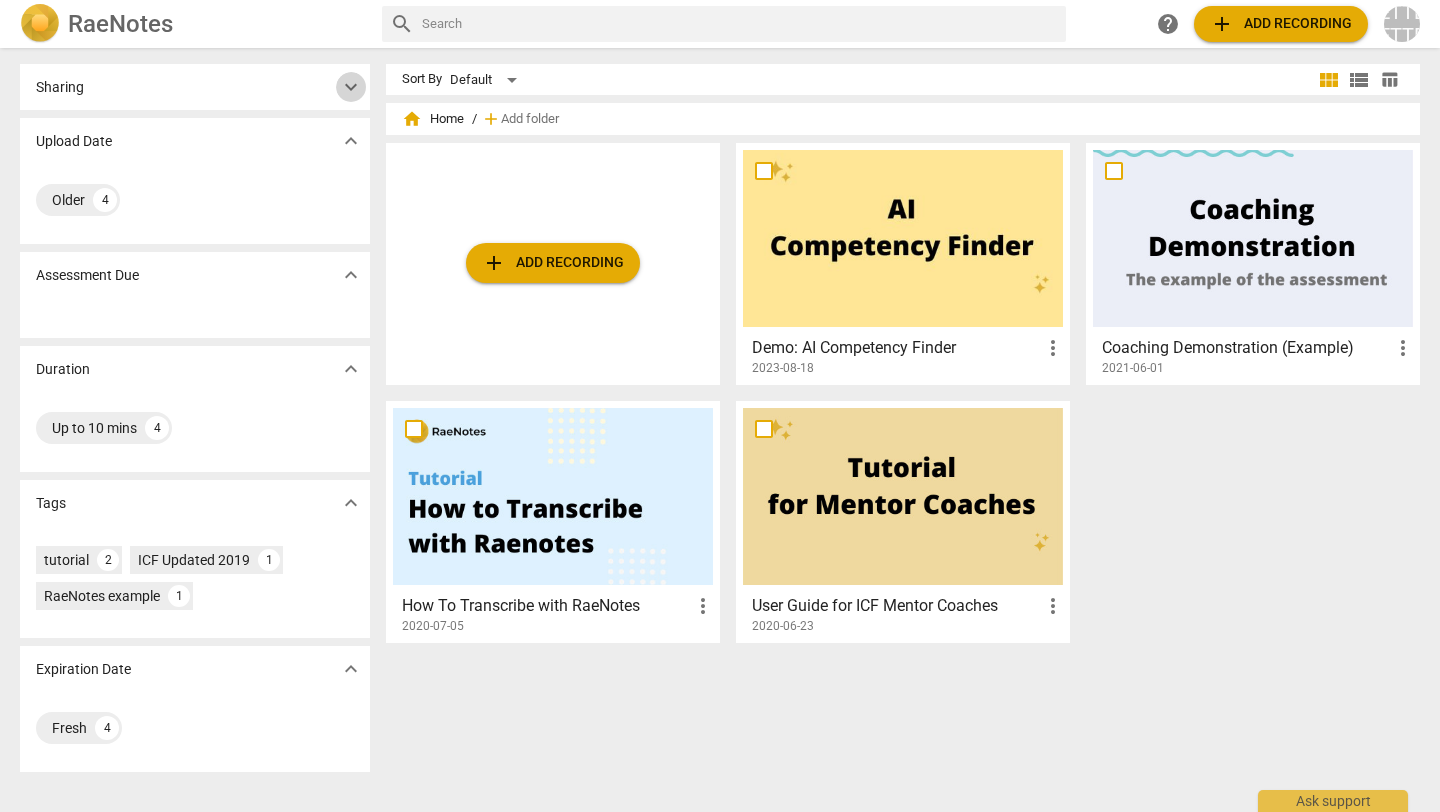 click on "expand_more" at bounding box center (351, 87) 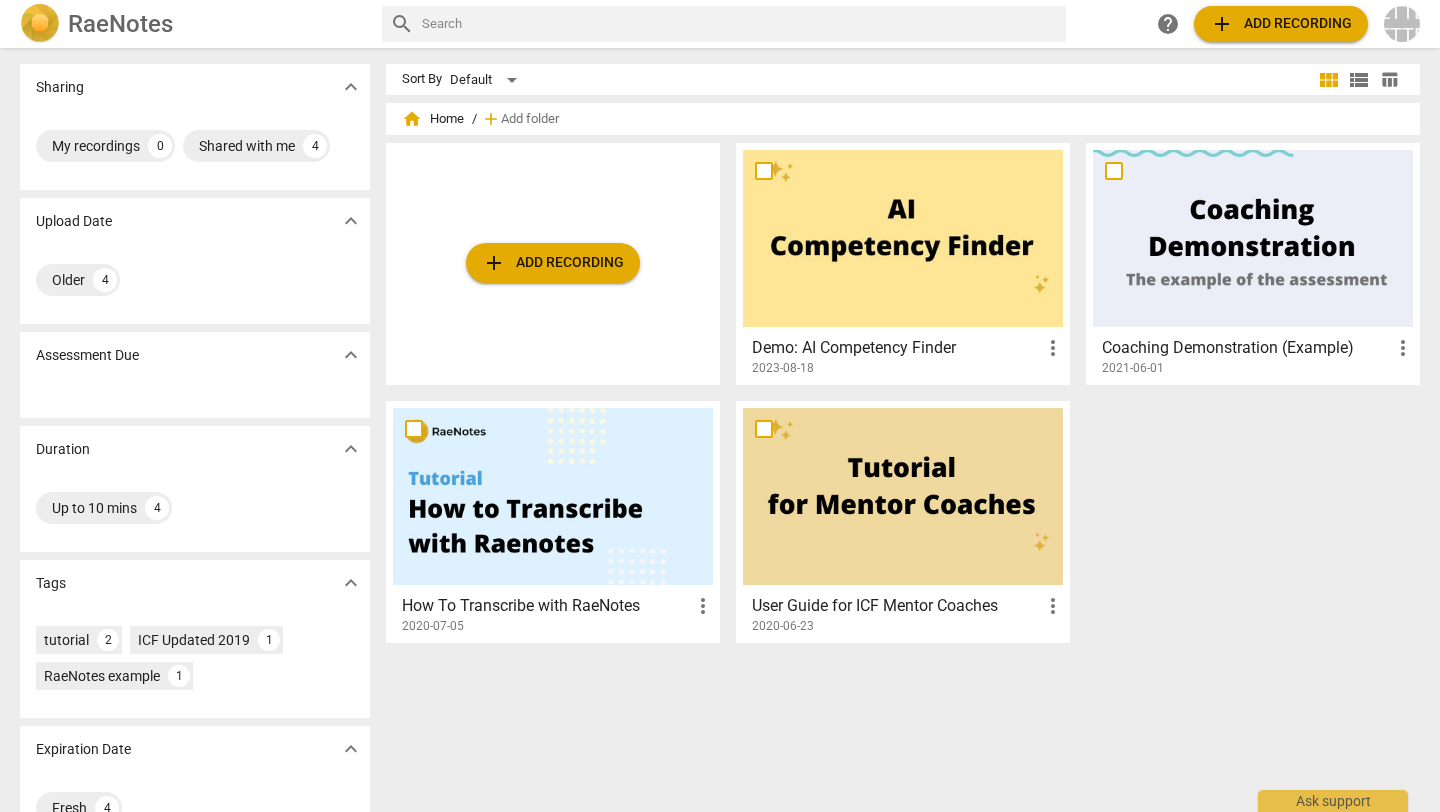 scroll, scrollTop: 48, scrollLeft: 0, axis: vertical 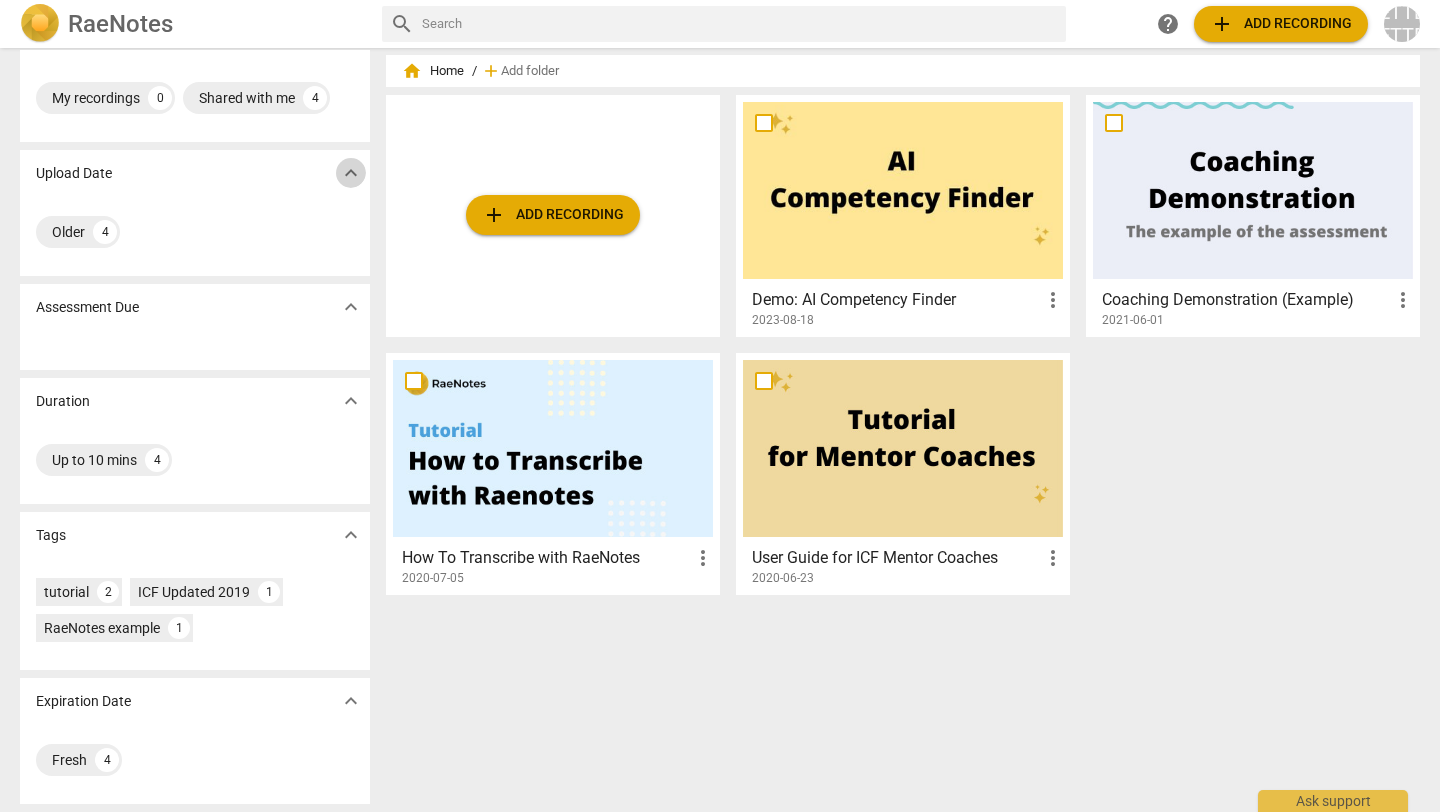 click on "expand_more" at bounding box center (351, 173) 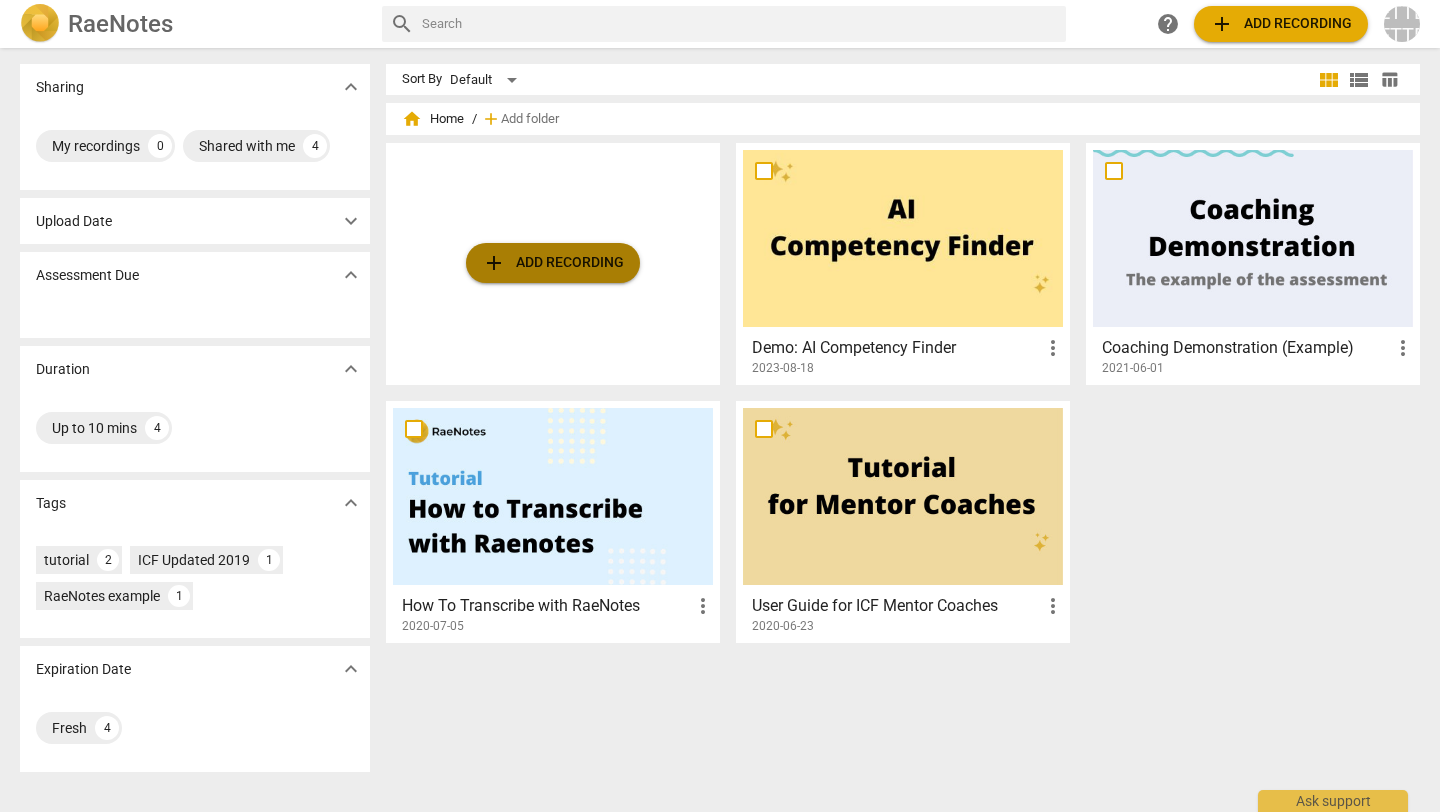 click on "add   Add recording" at bounding box center [553, 263] 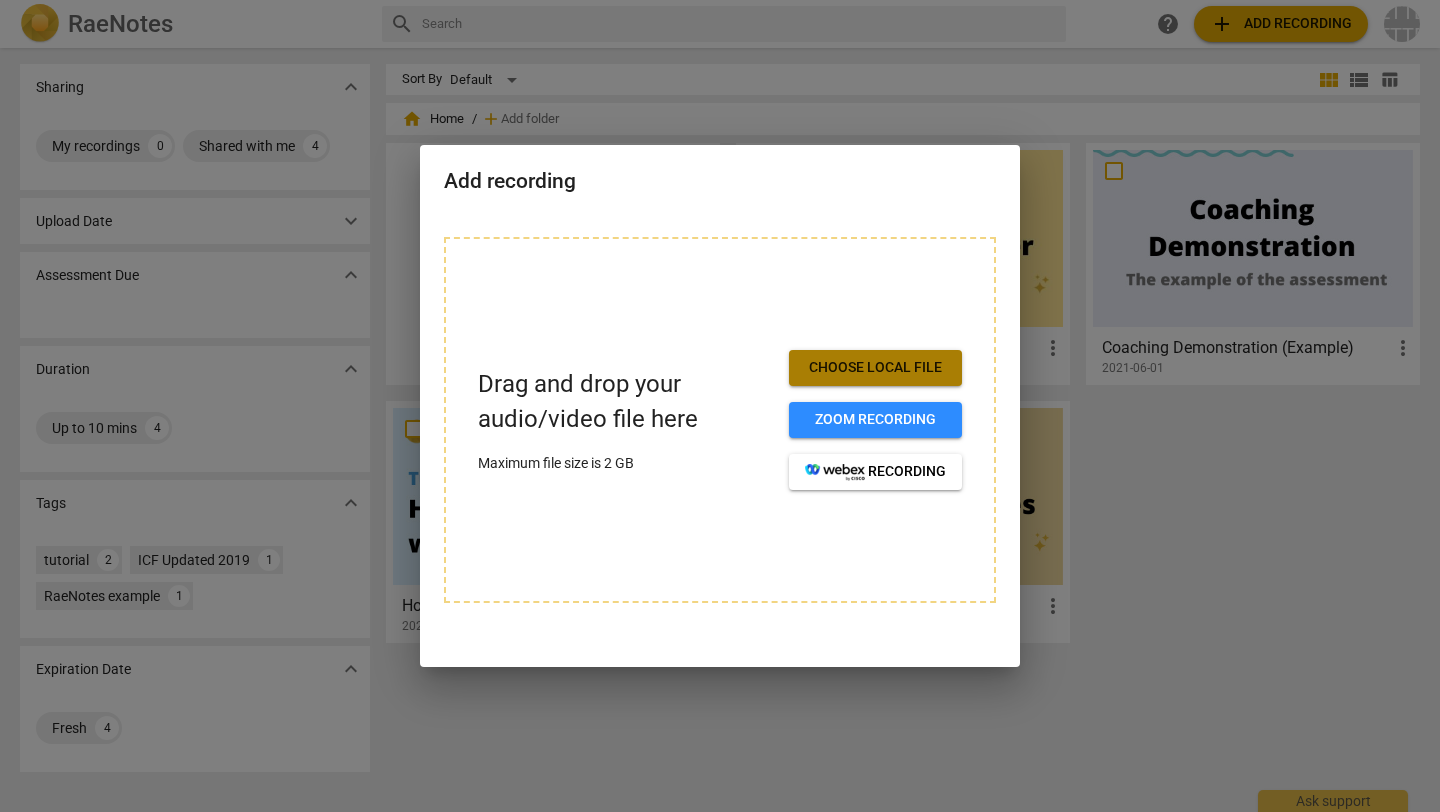 click on "Choose local file" at bounding box center (875, 368) 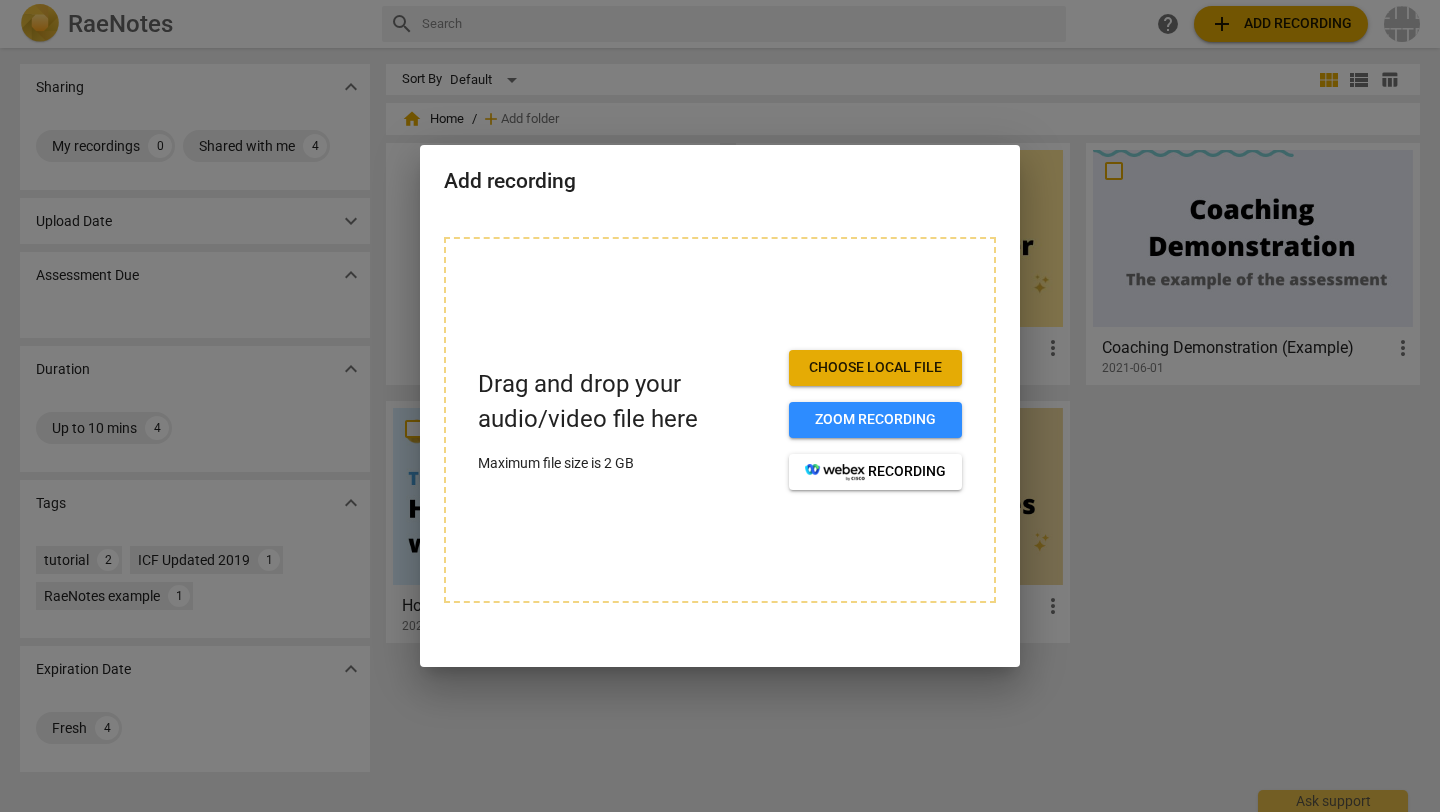 type 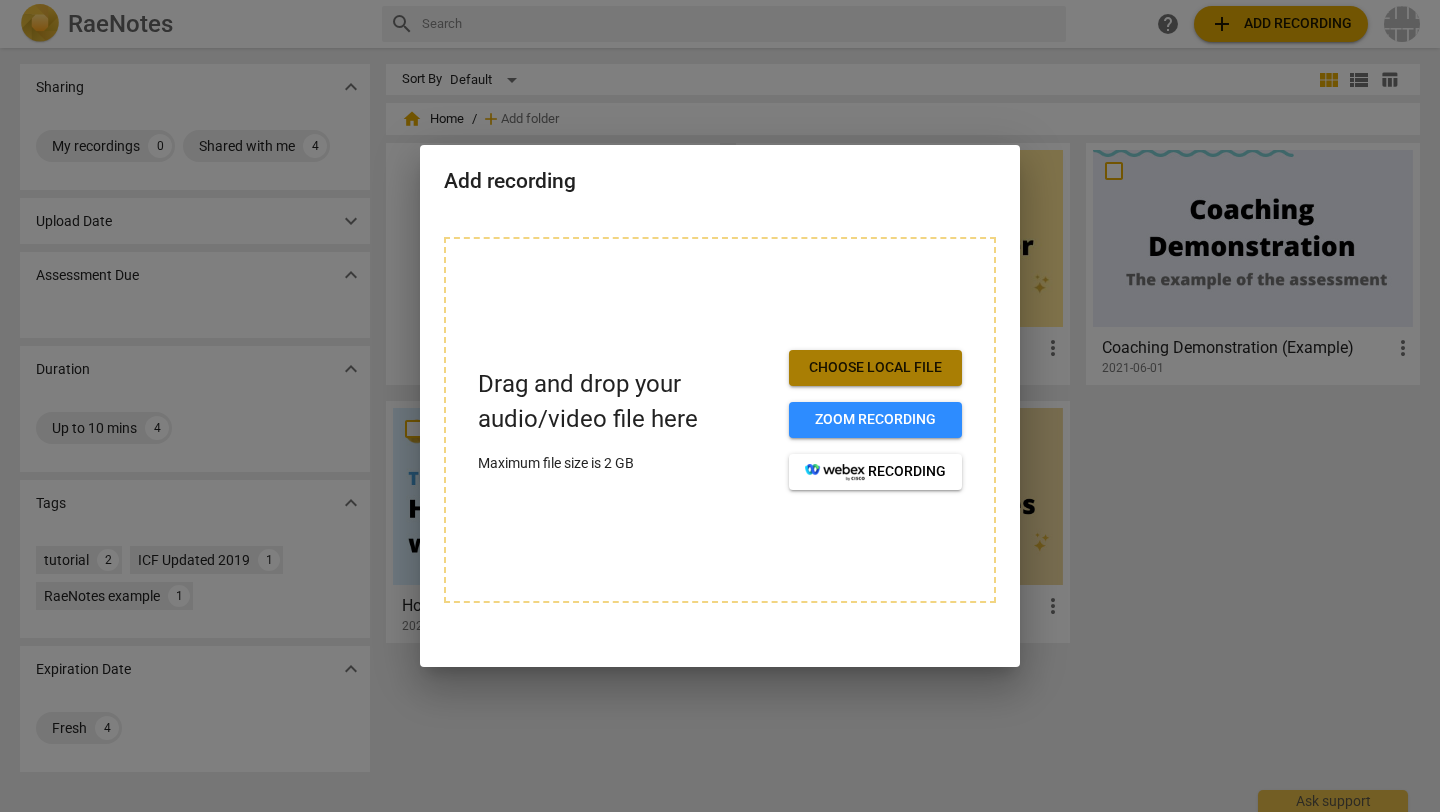 click on "Choose local file" at bounding box center (875, 368) 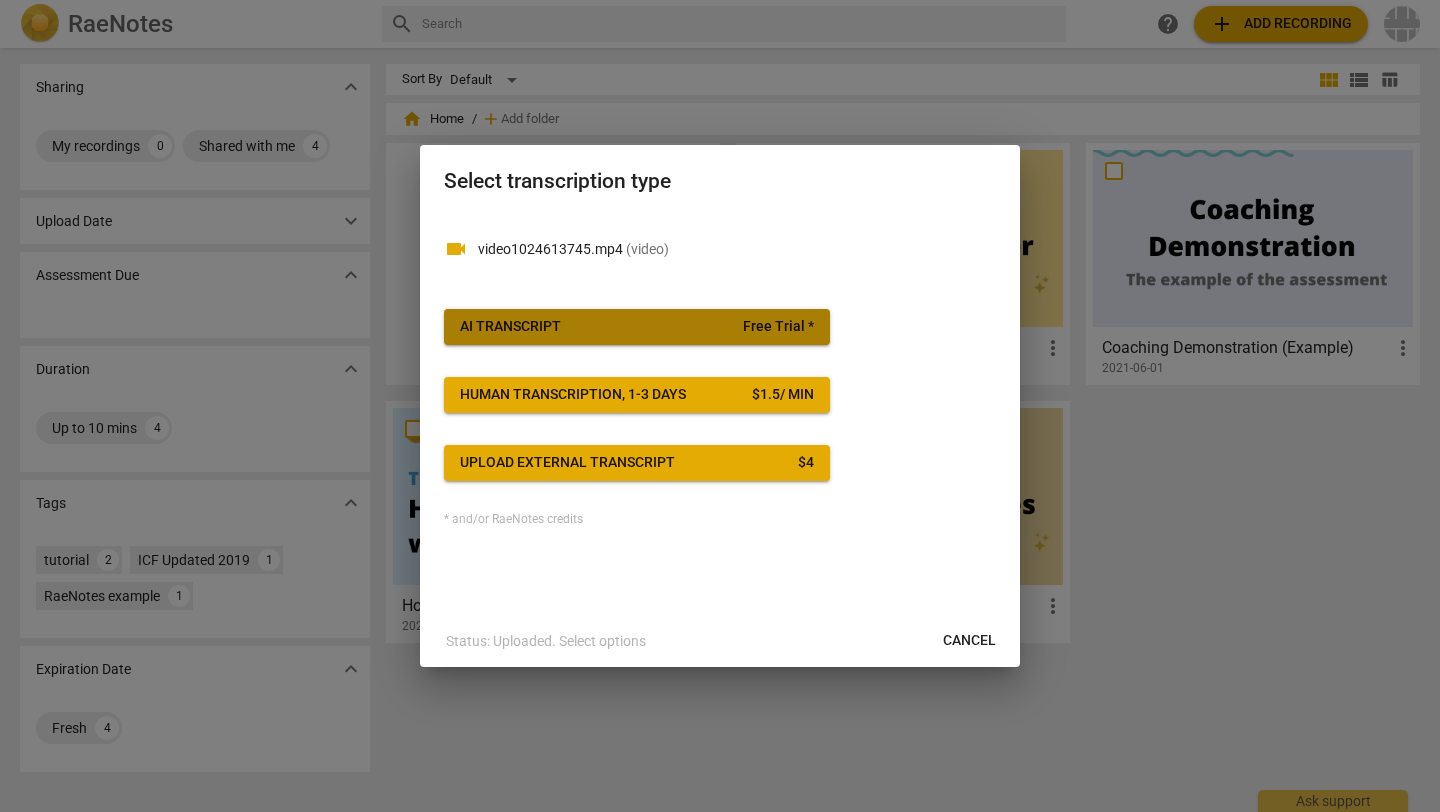 click on "AI Transcript Free Trial *" at bounding box center (637, 327) 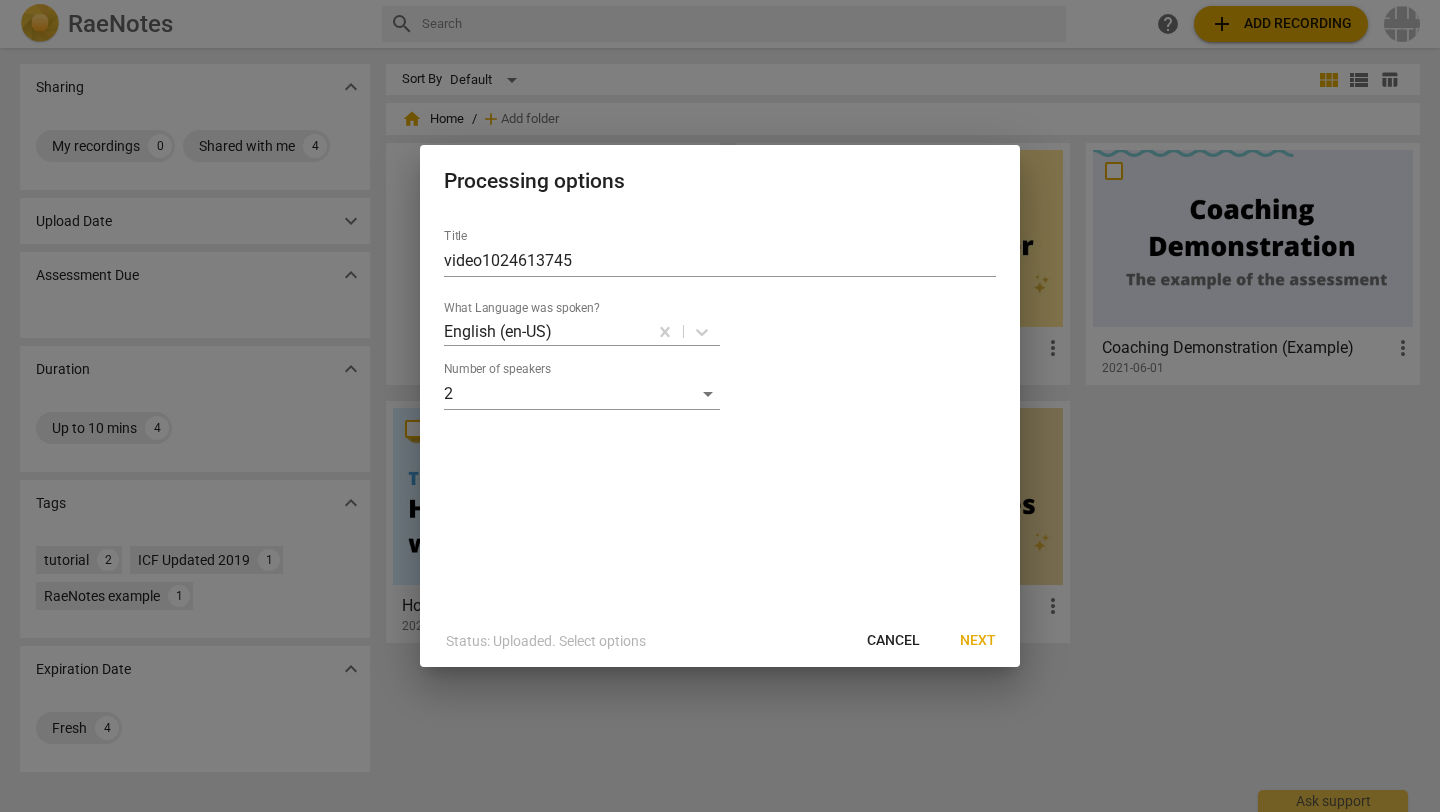 click on "Next" at bounding box center (978, 641) 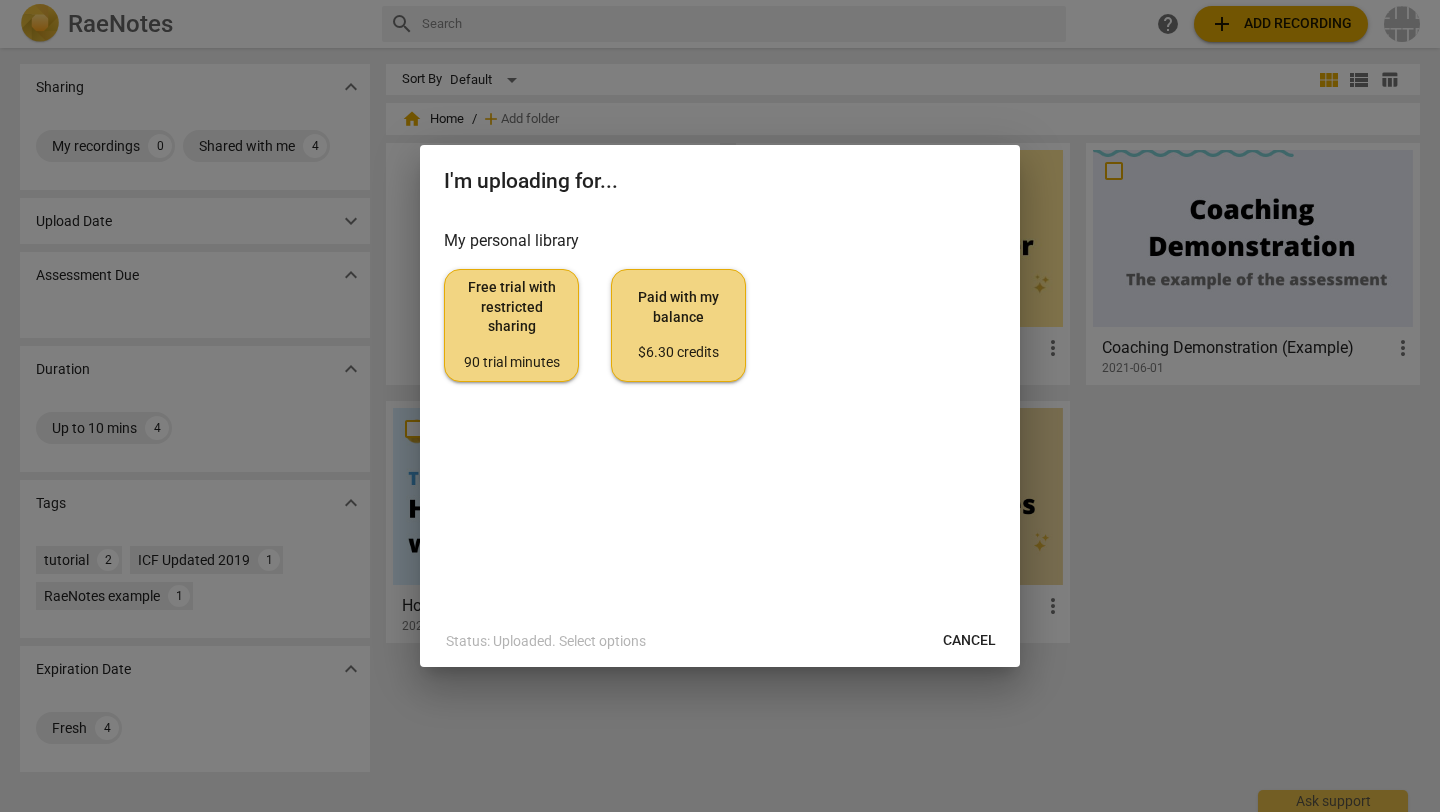 click on "Paid with my balance $6.30 credits" at bounding box center (678, 325) 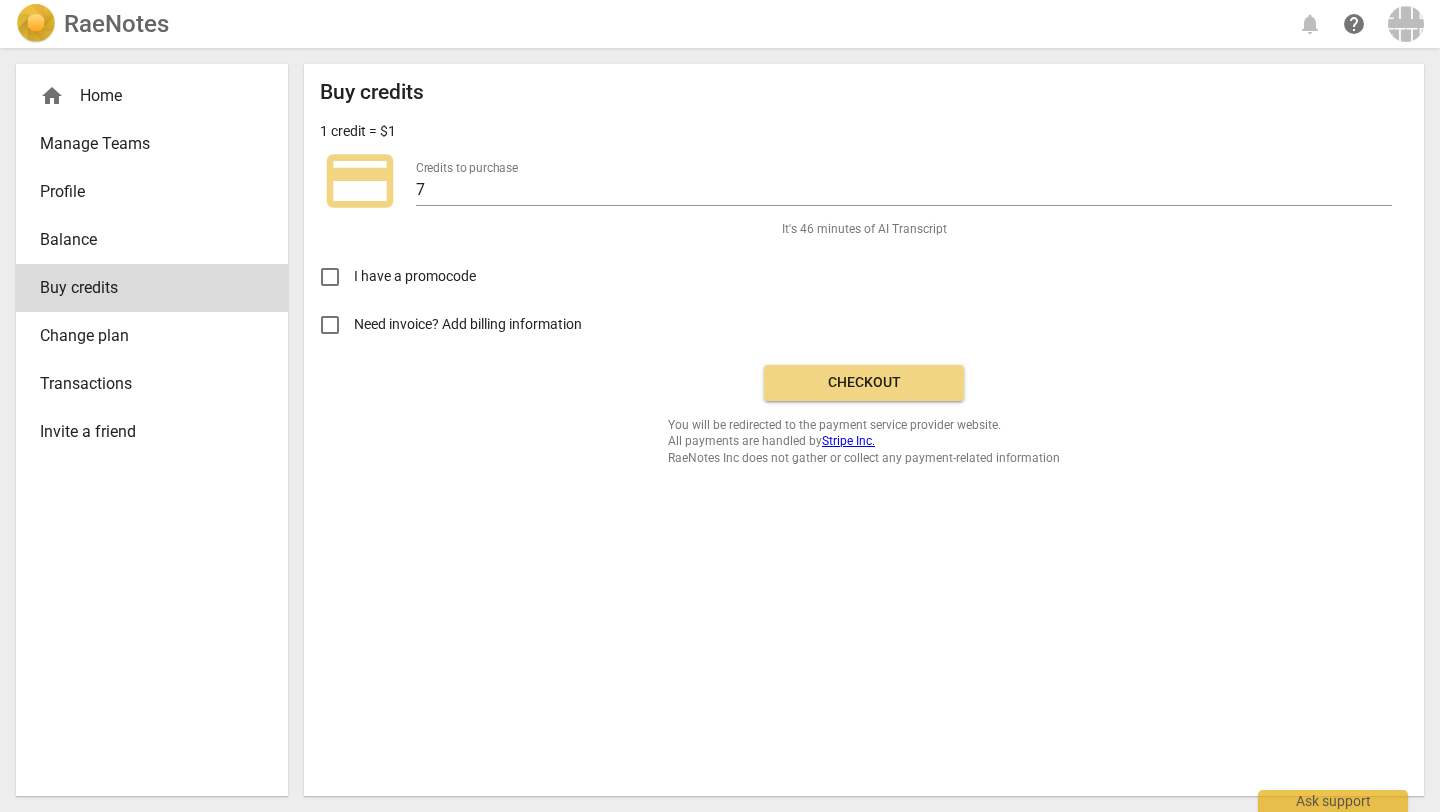 click on "Need invoice? Add billing information" at bounding box center [330, 325] 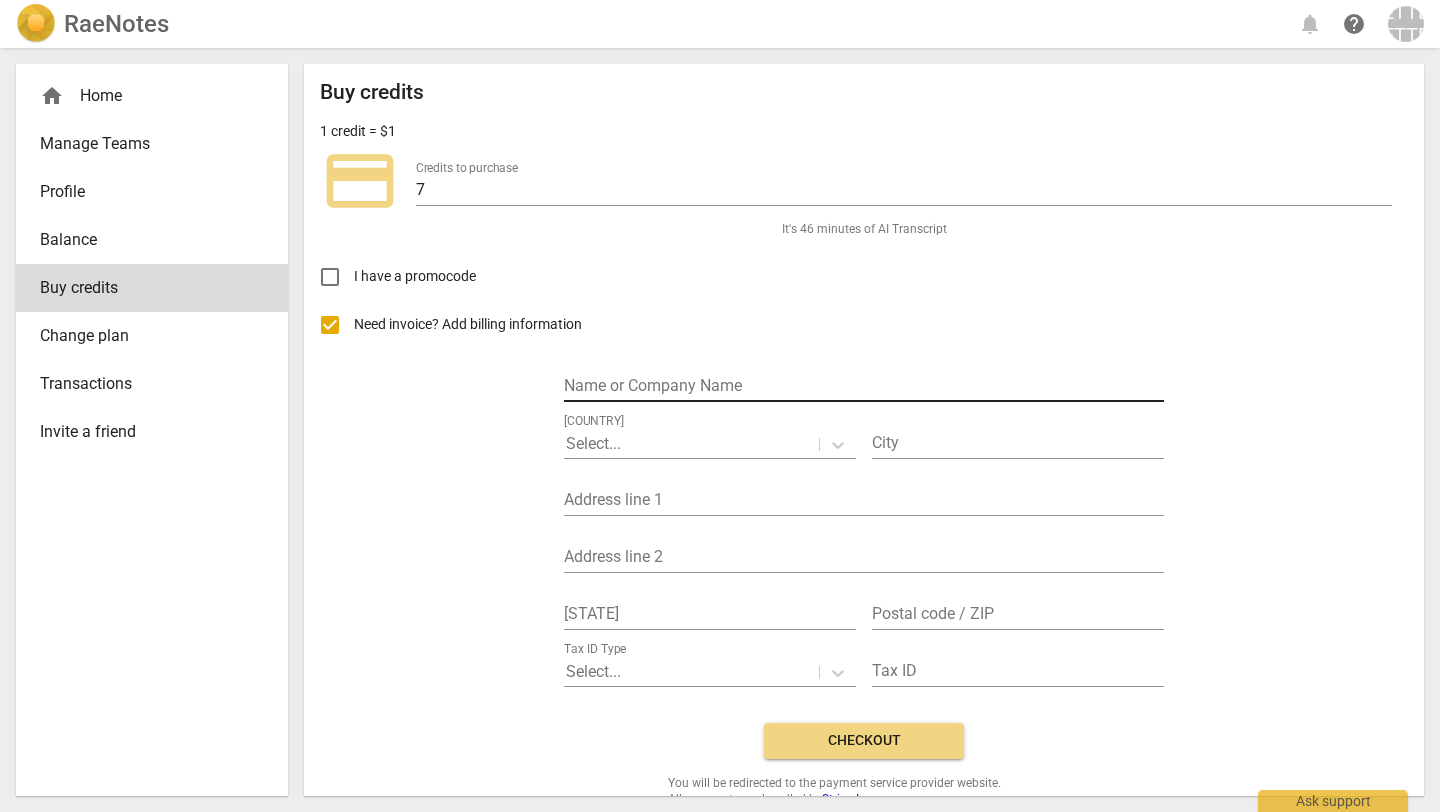 click at bounding box center (864, 387) 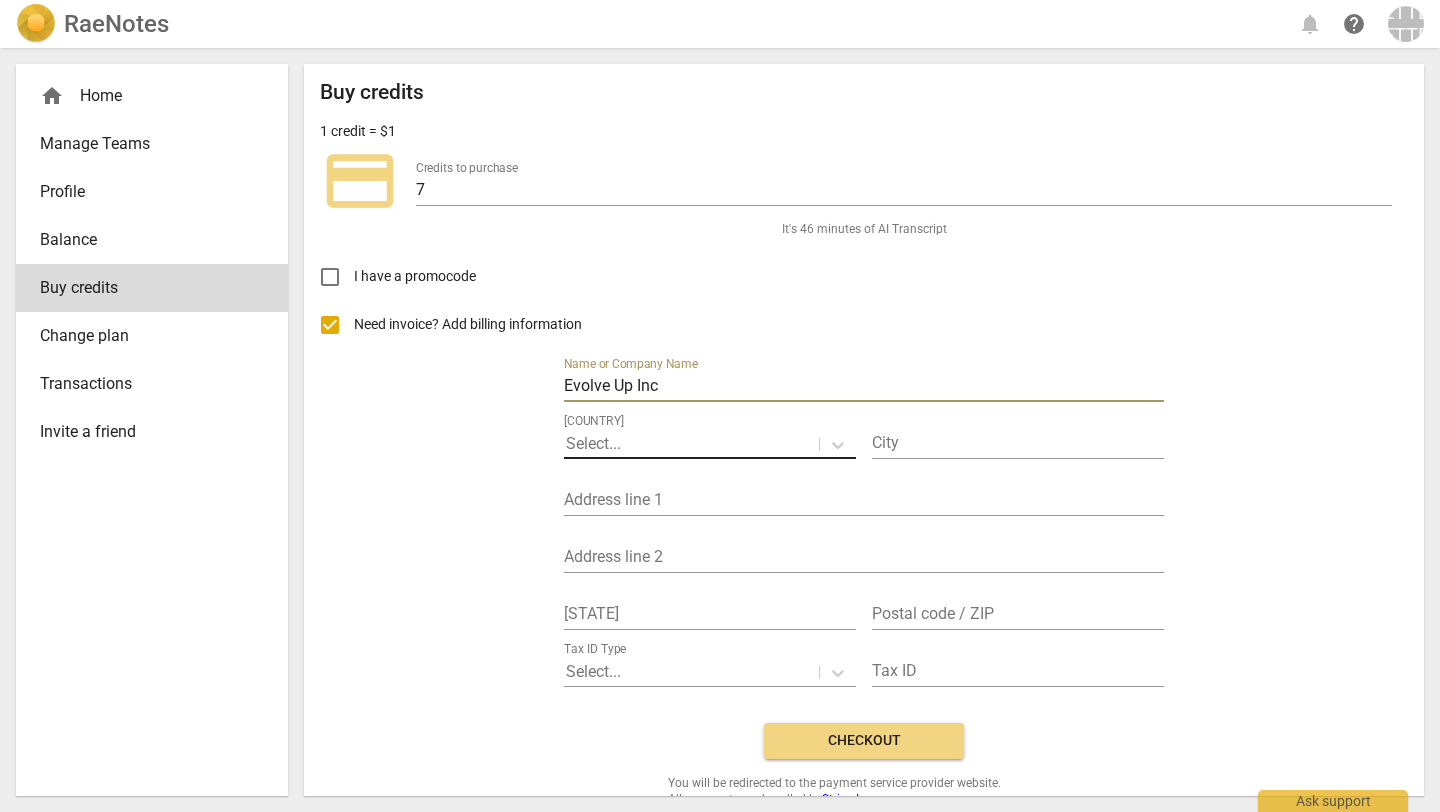 type on "Evolve Up Inc" 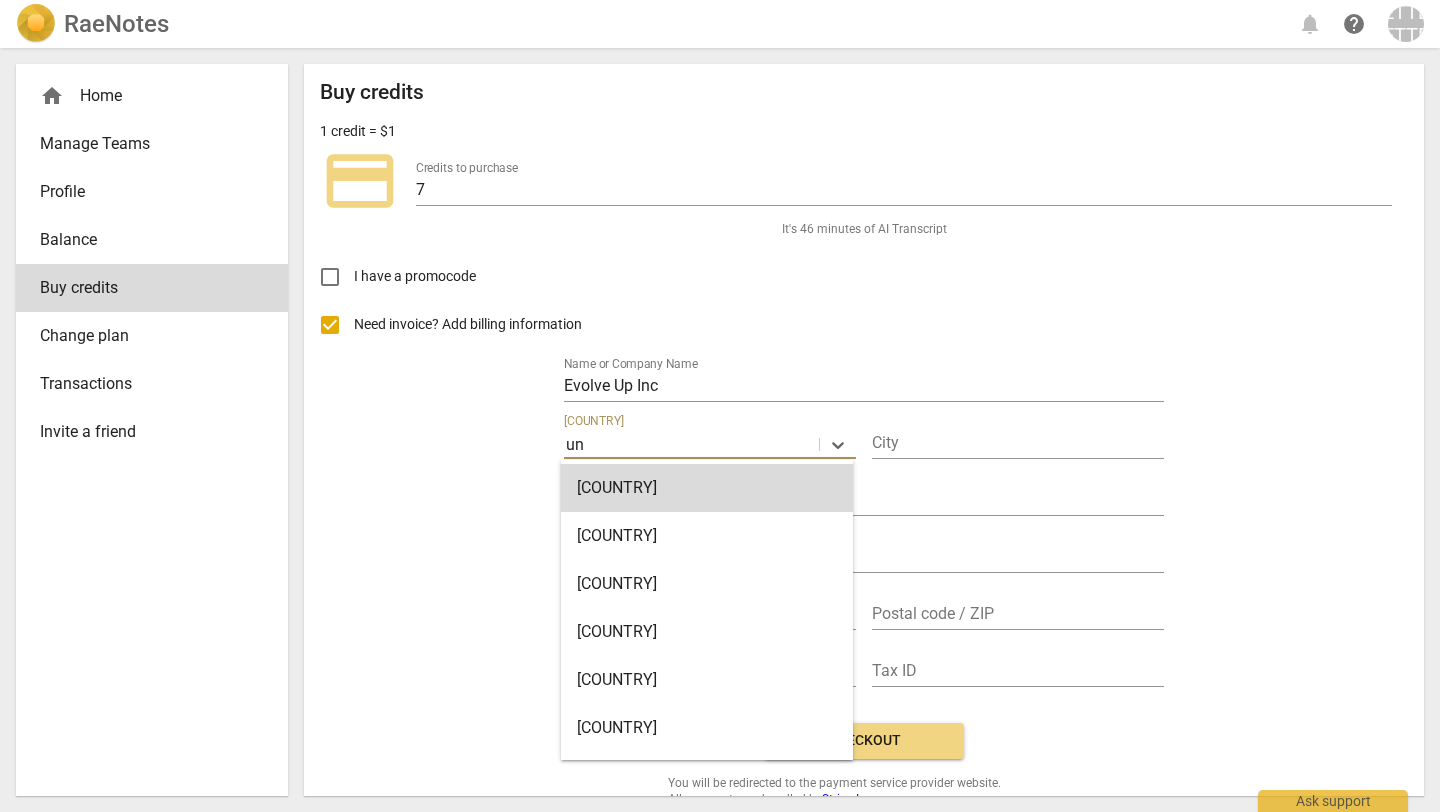 type on "uni" 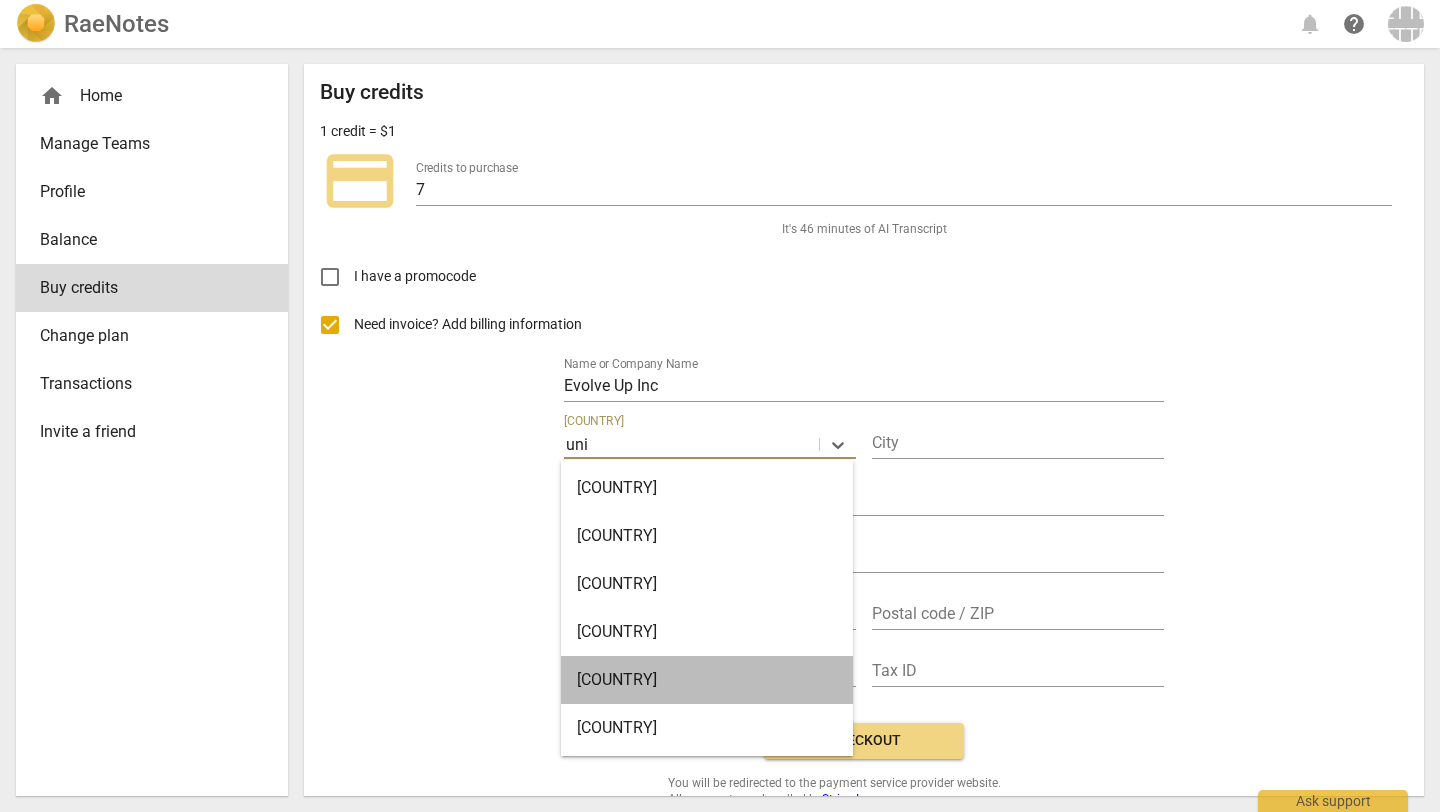 click on "[COUNTRY]" at bounding box center [707, 680] 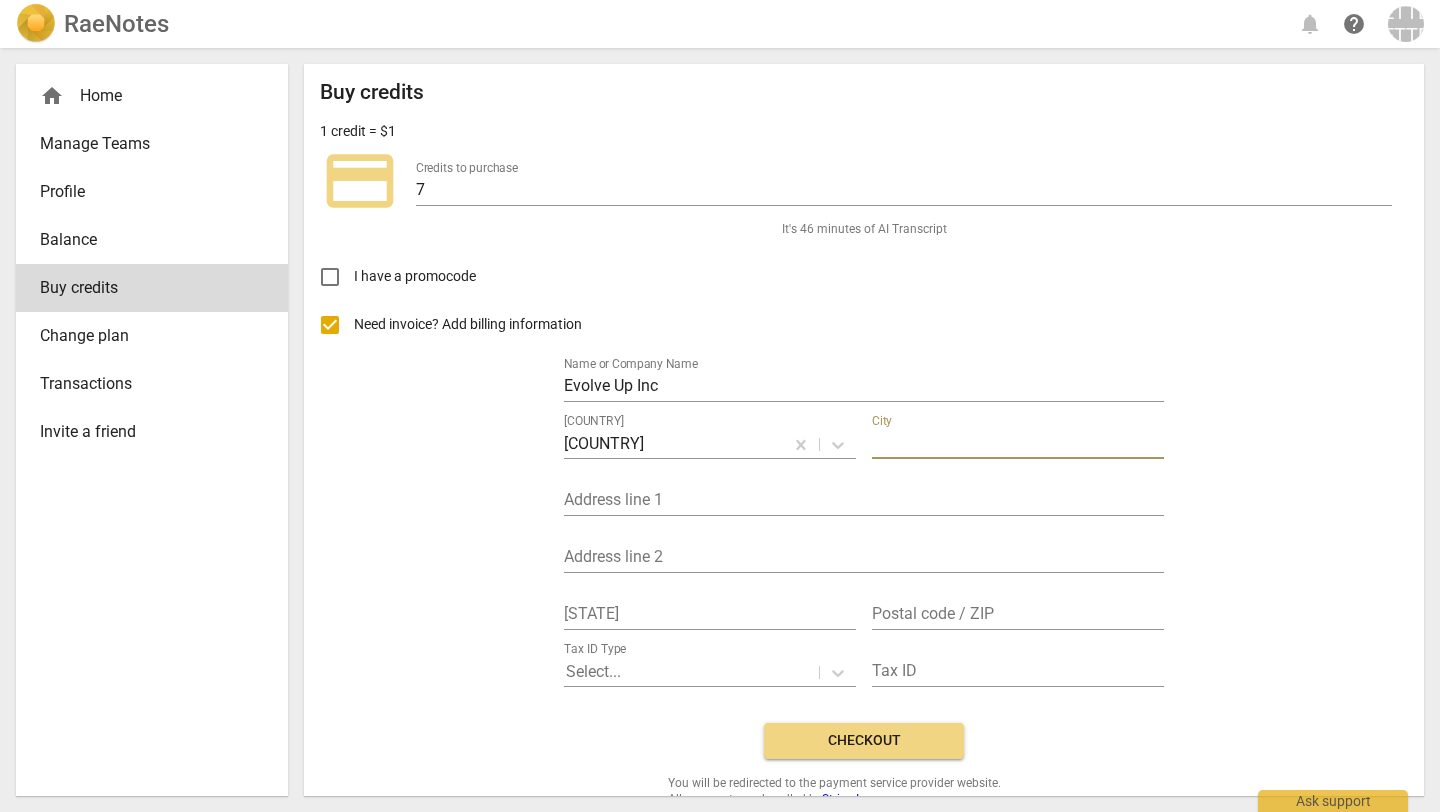 click at bounding box center (1018, 444) 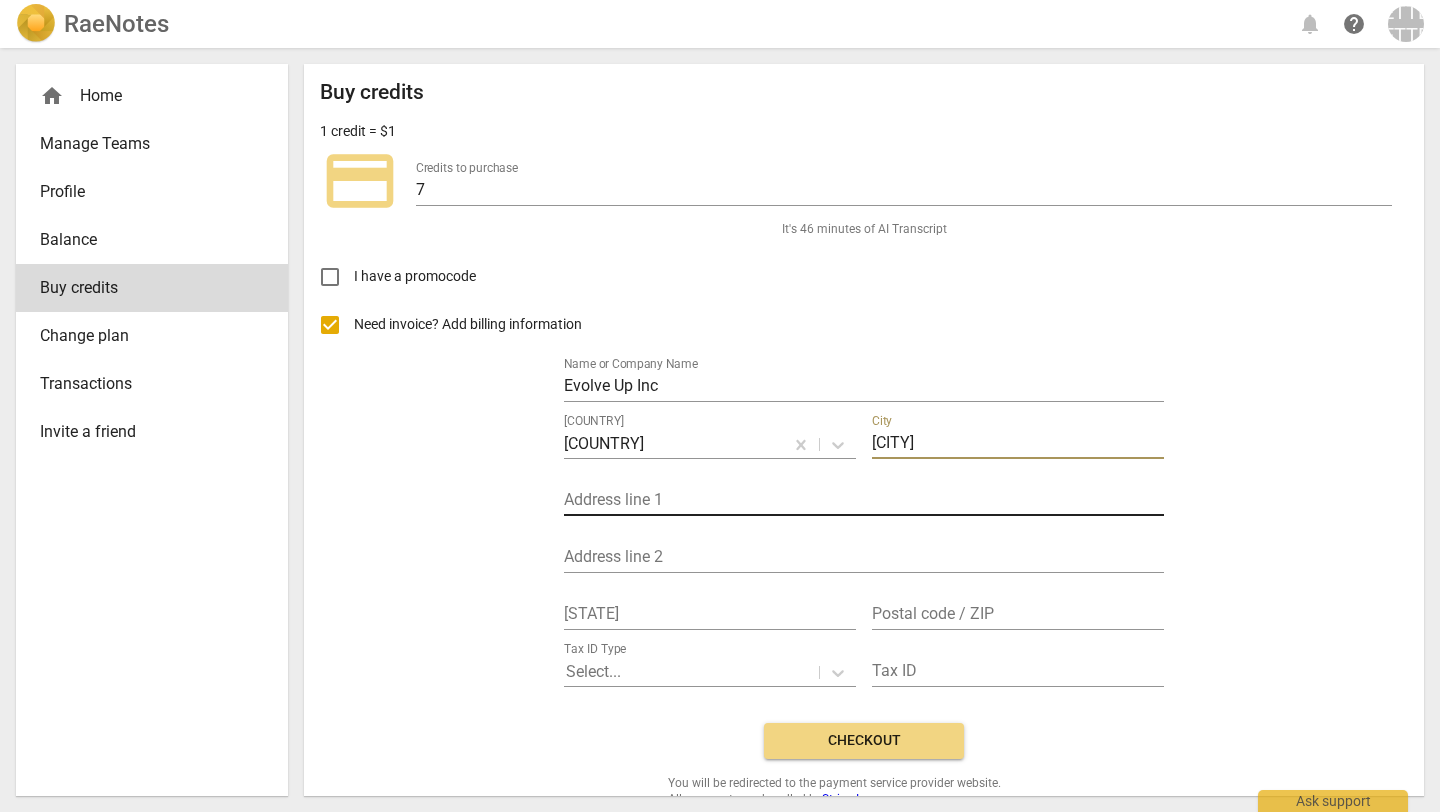 type on "[CITY]" 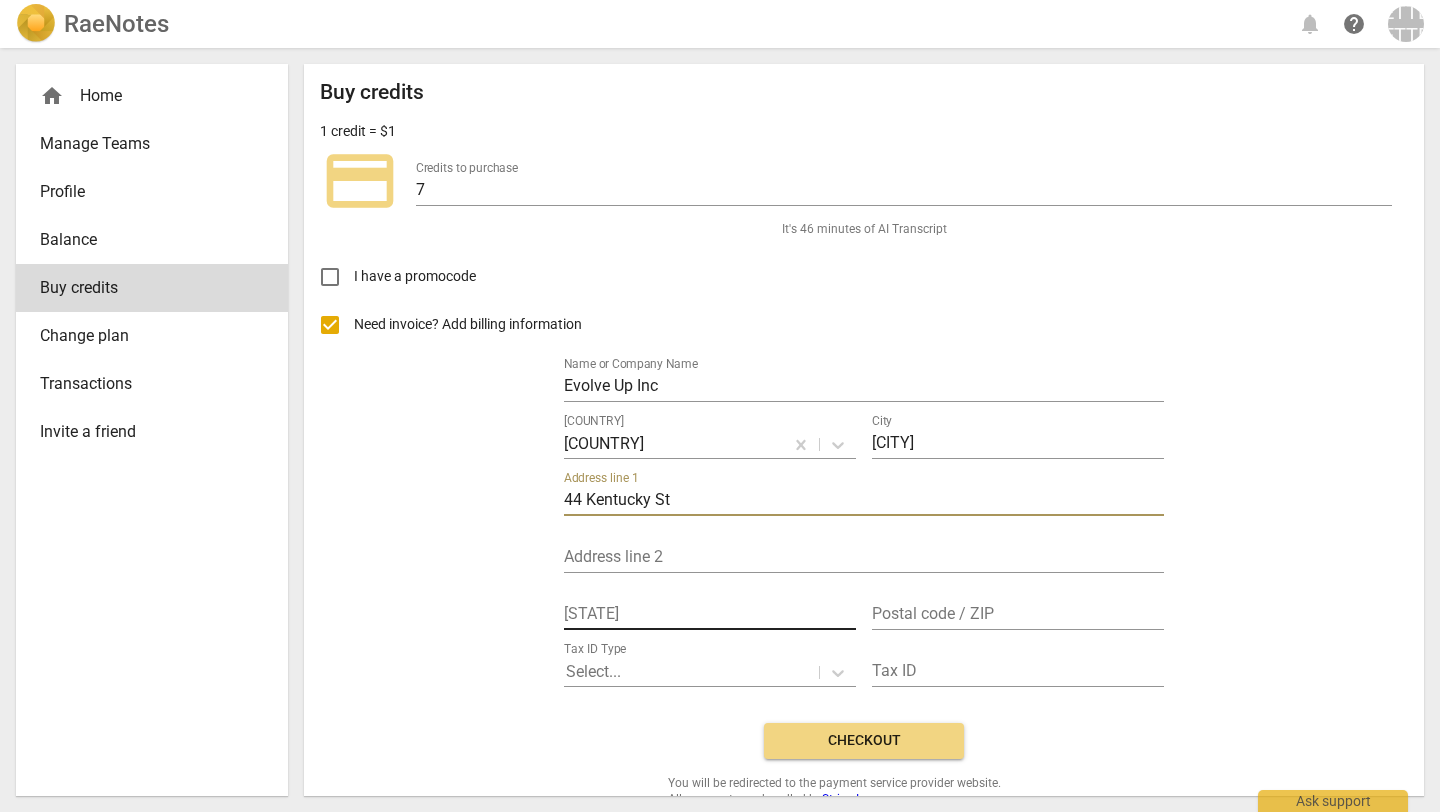 type on "44 Kentucky St" 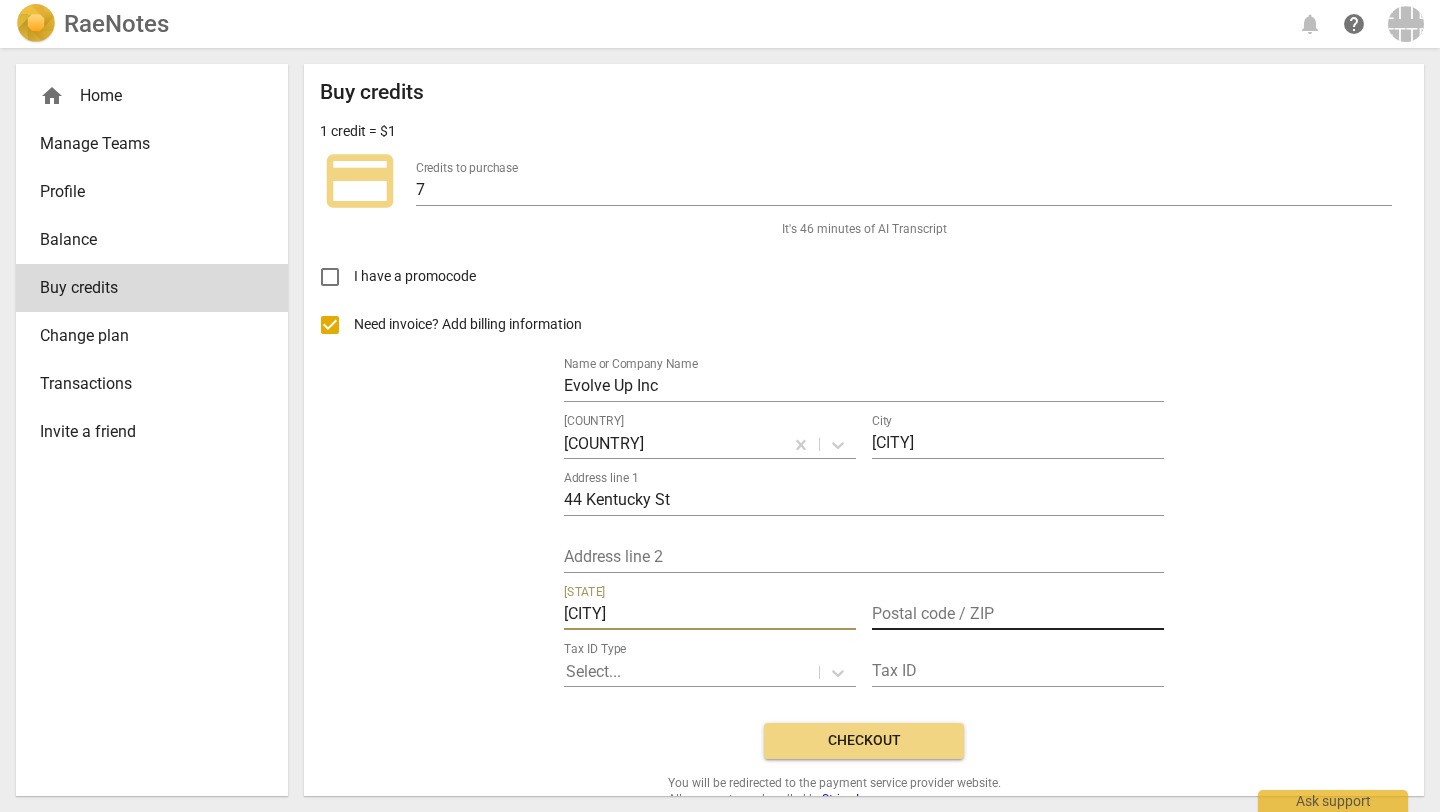 type on "[CITY]" 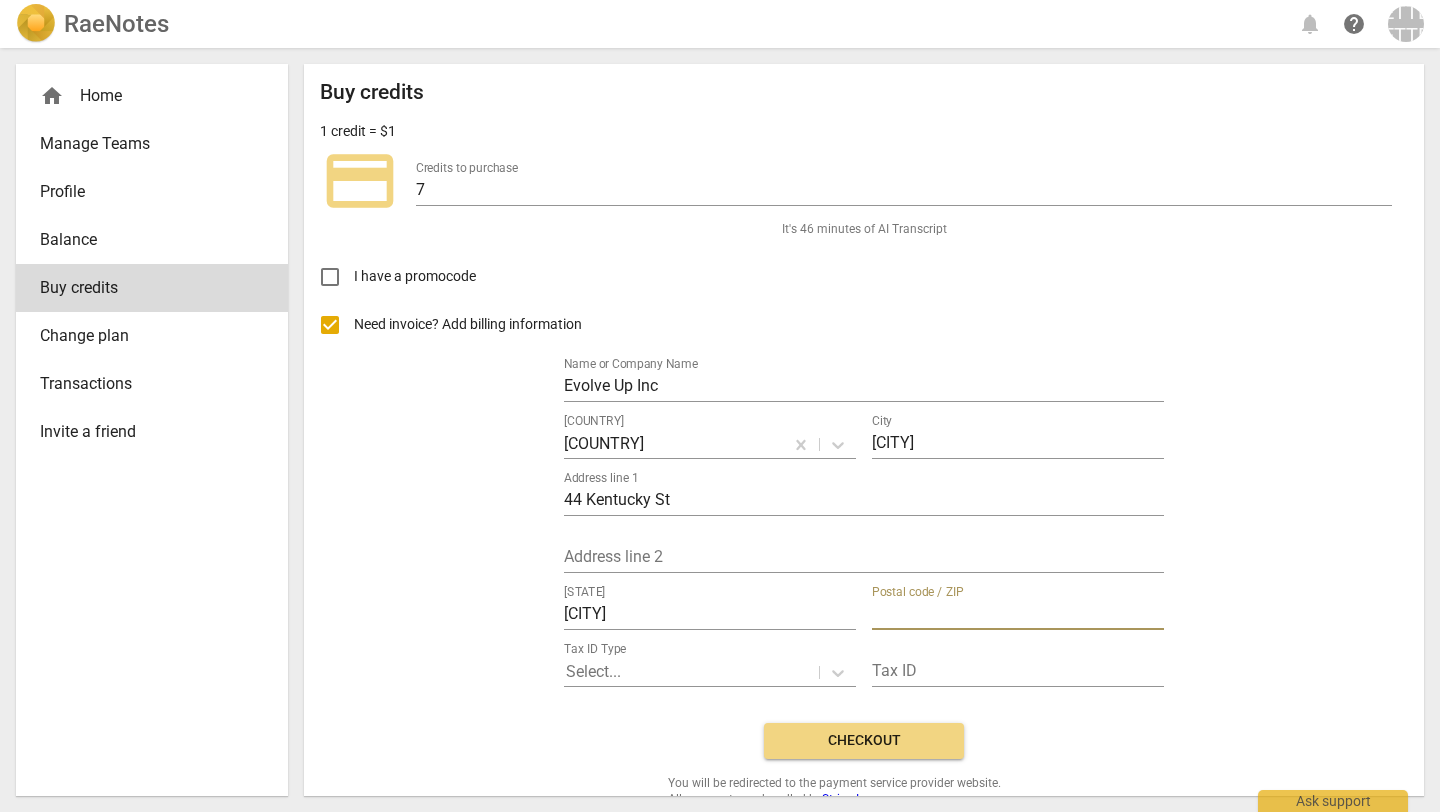 click at bounding box center (1018, 615) 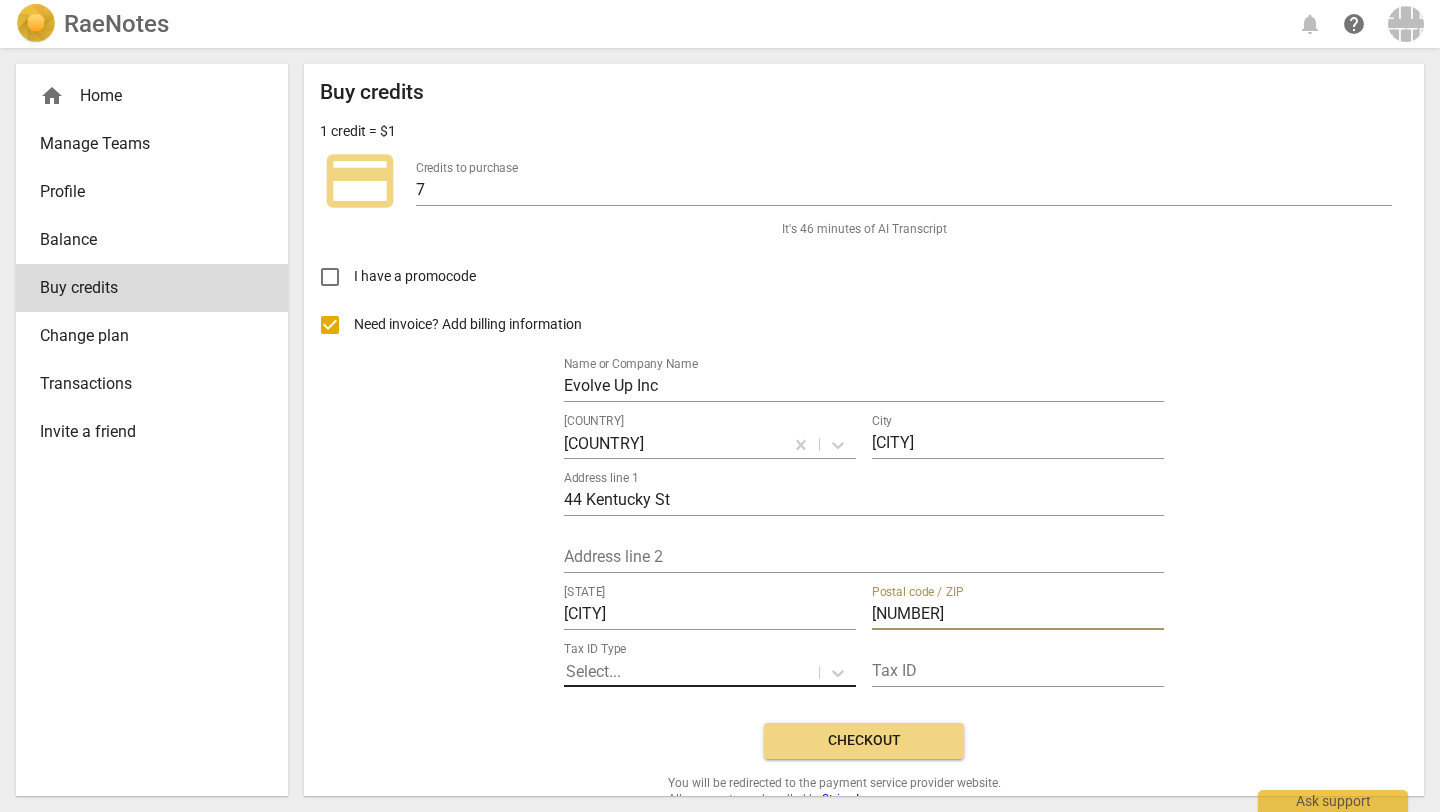 type on "[NUMBER]" 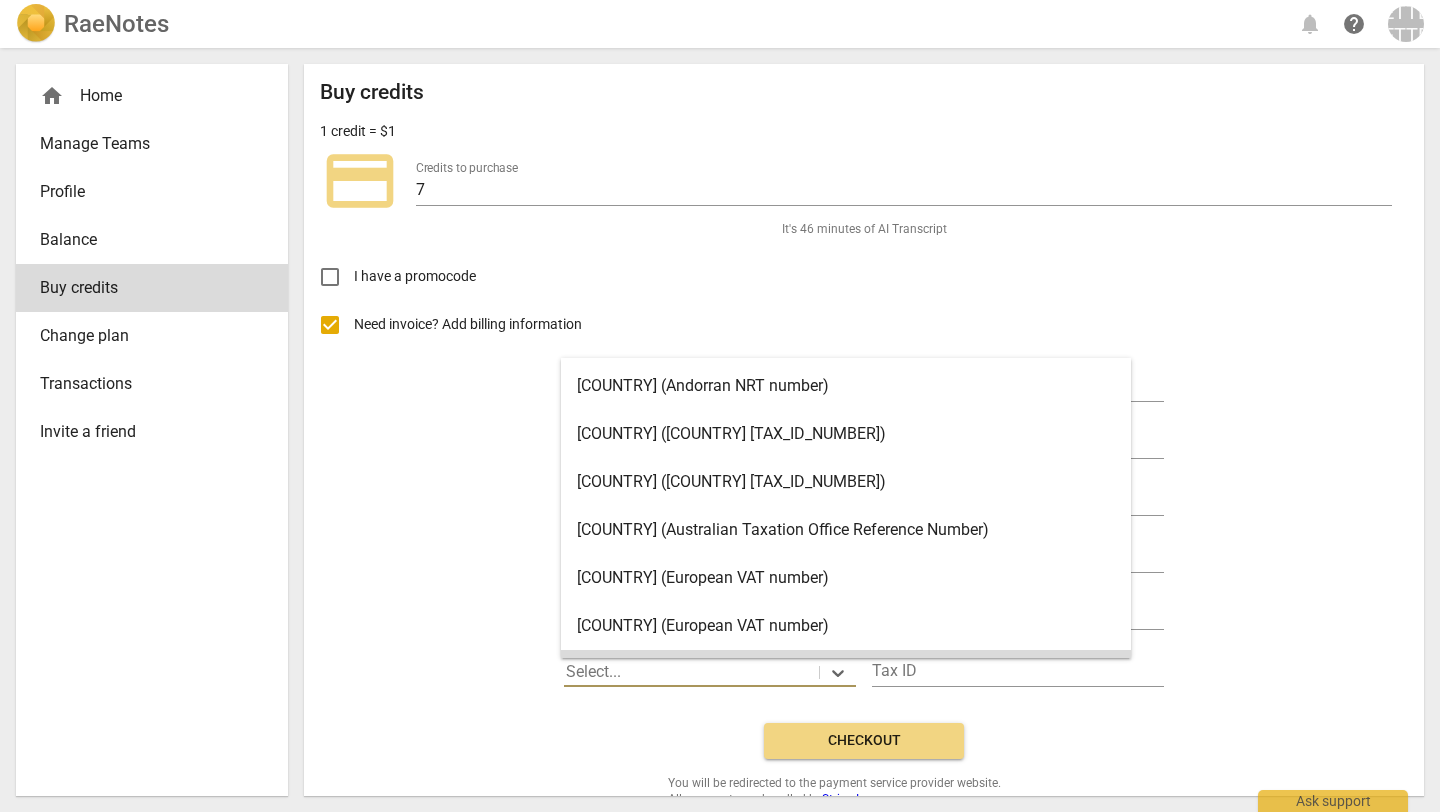 scroll, scrollTop: 56, scrollLeft: 0, axis: vertical 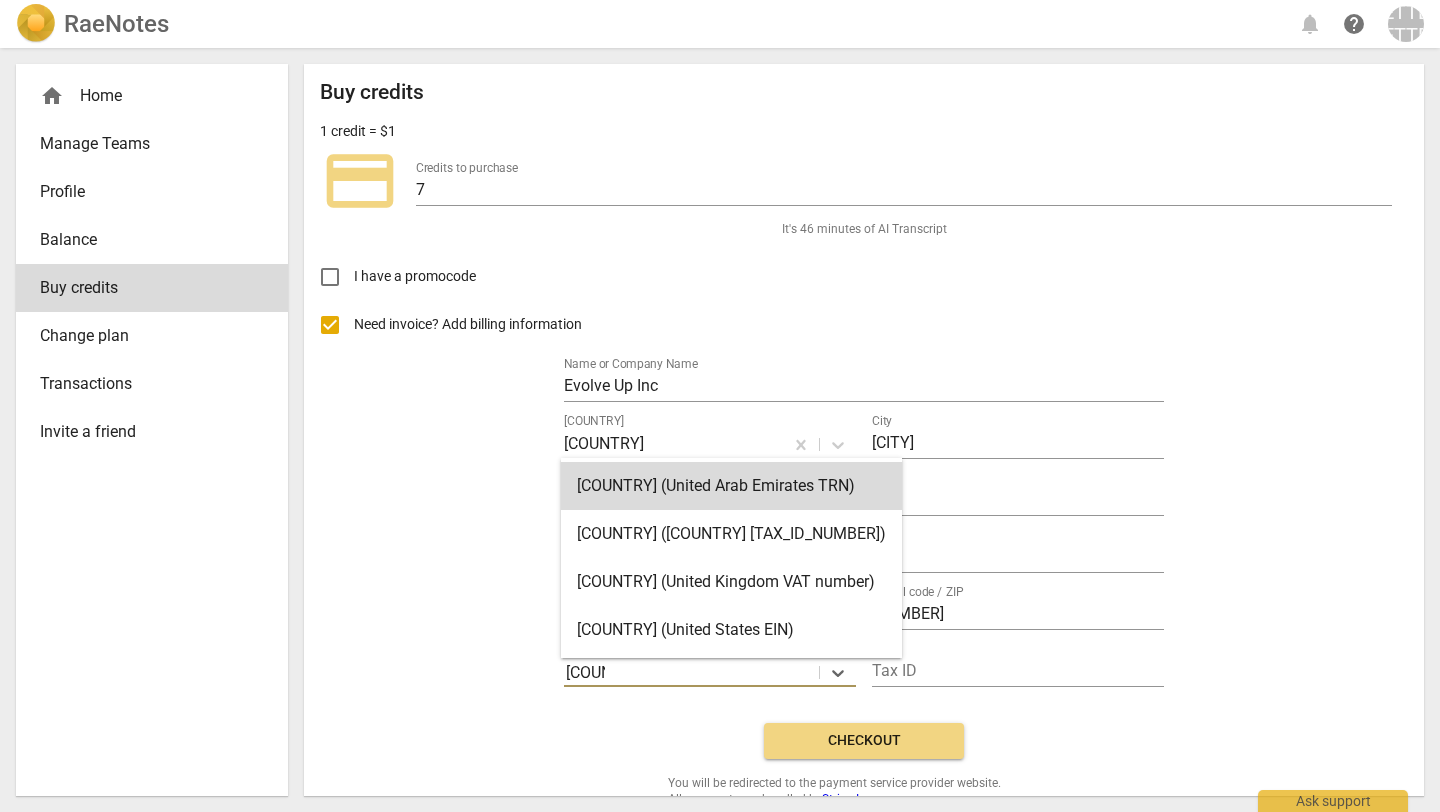 type on "united" 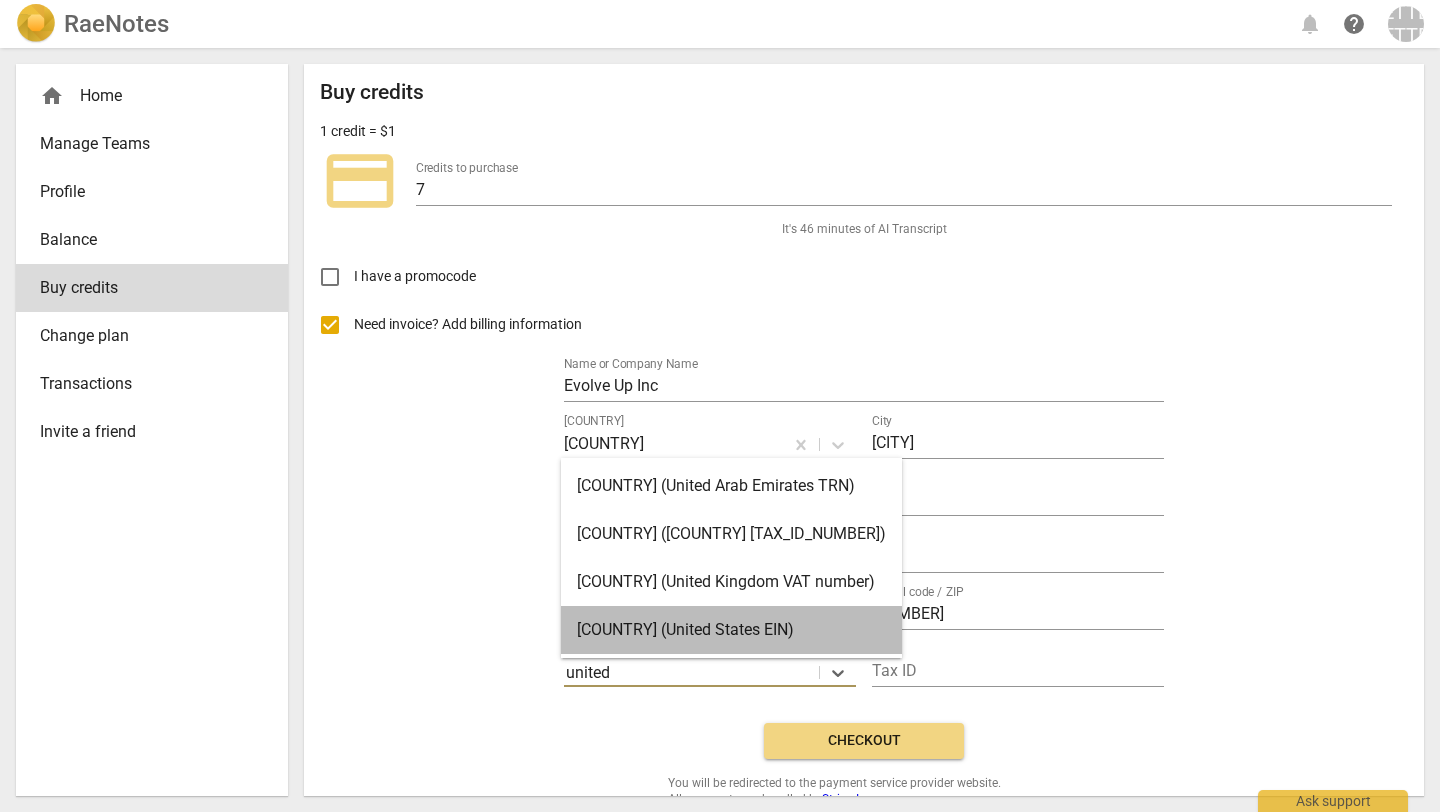 click on "[COUNTRY] (United States EIN)" at bounding box center [731, 630] 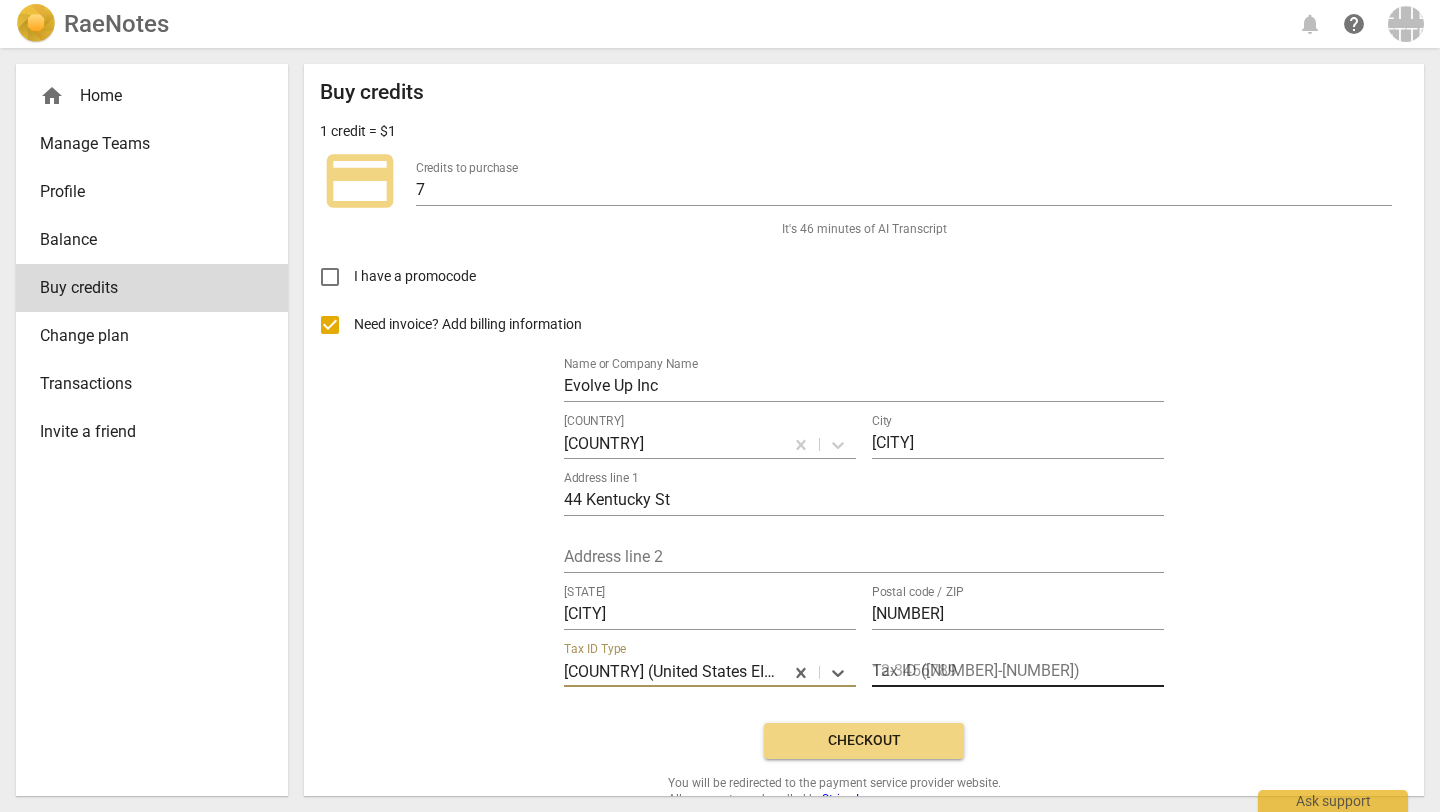 click at bounding box center (1018, 672) 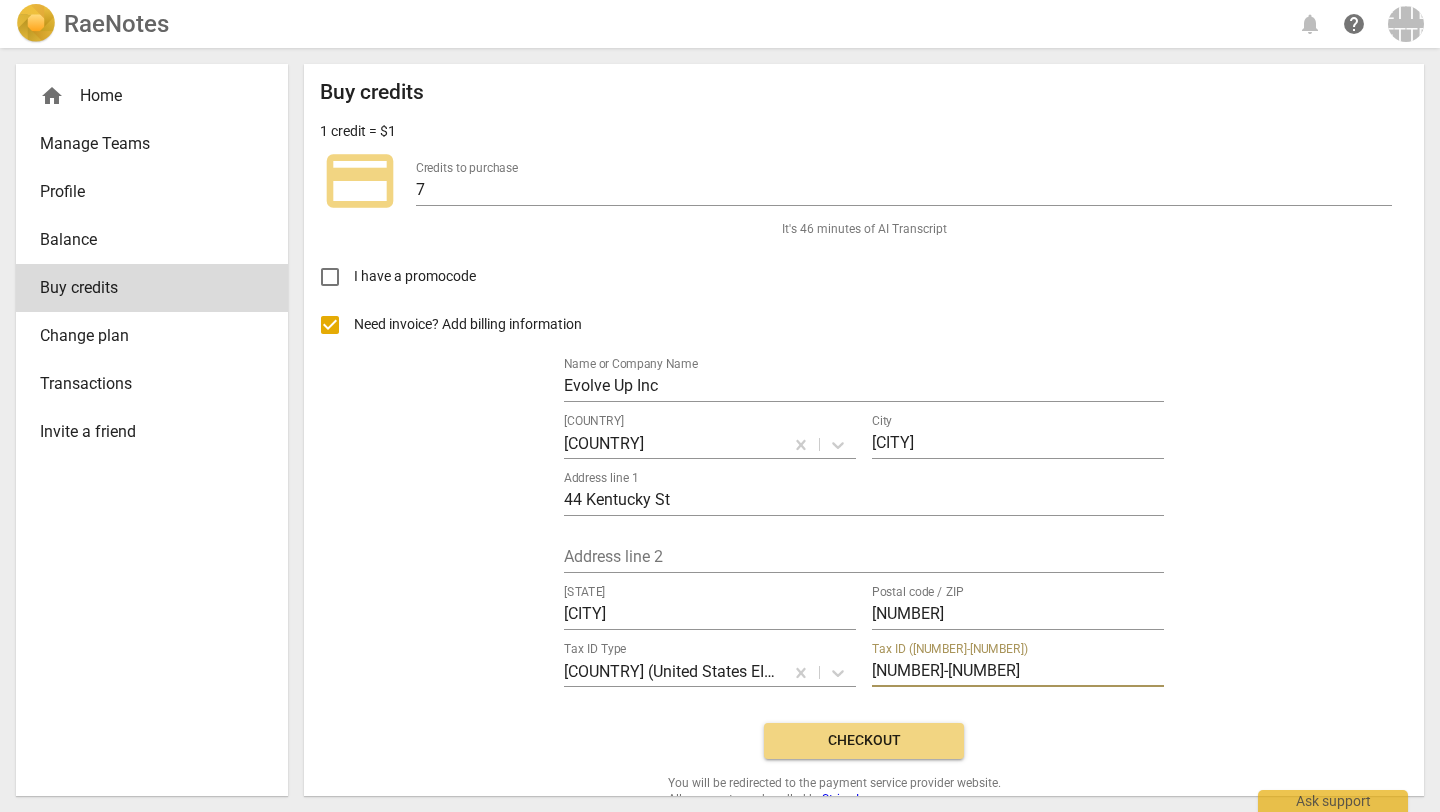 type on "[NUMBER]-[NUMBER]" 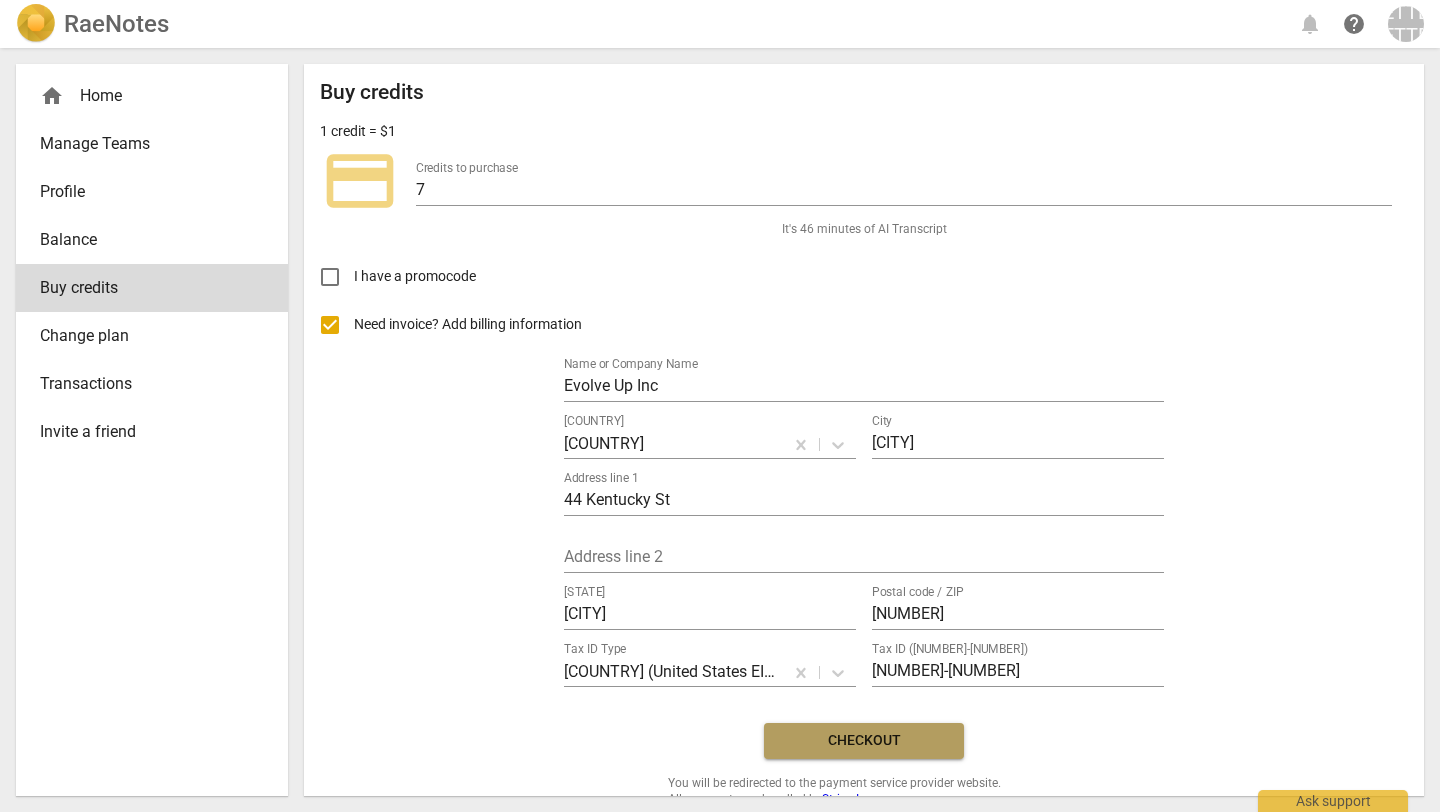 click on "Checkout" at bounding box center [864, 741] 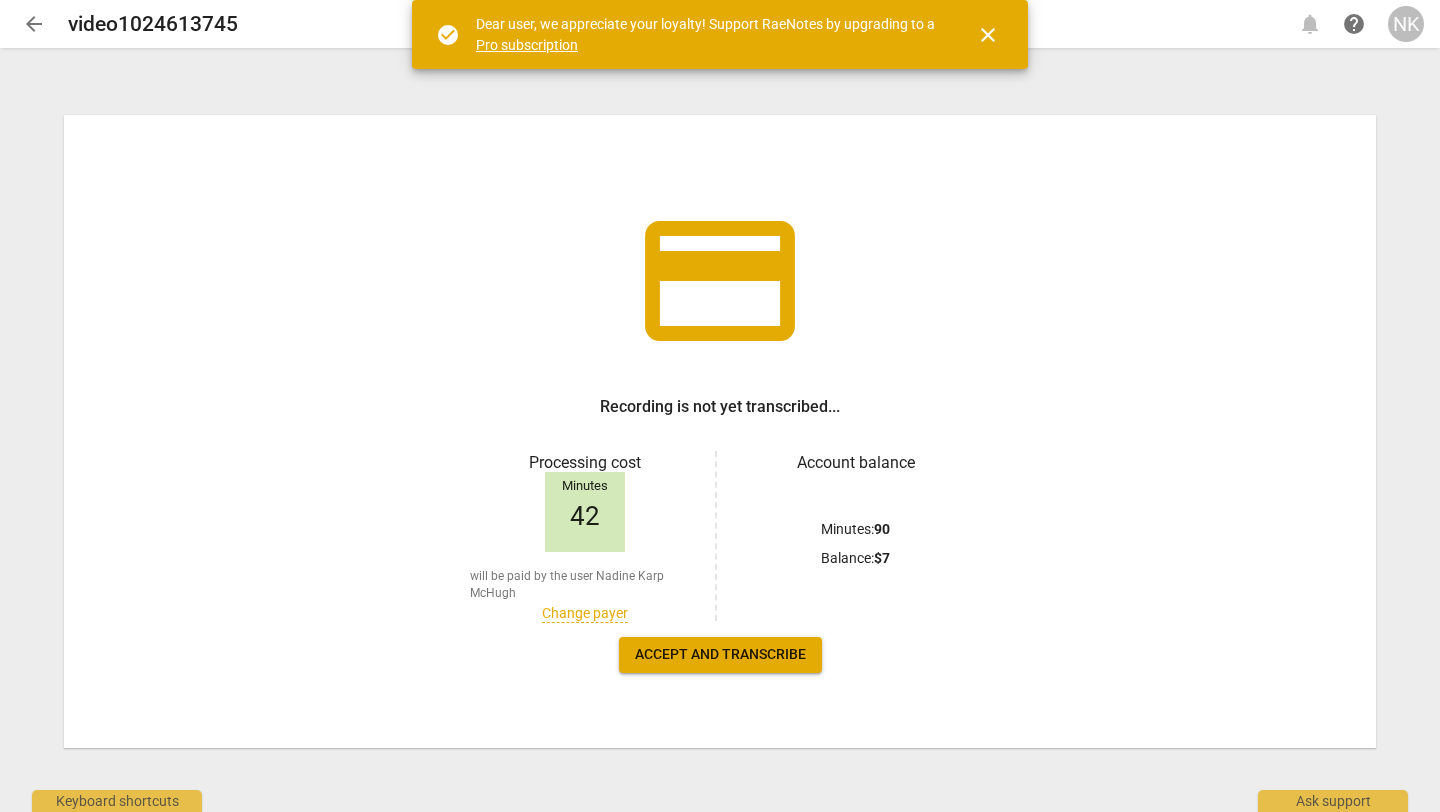 scroll, scrollTop: 0, scrollLeft: 0, axis: both 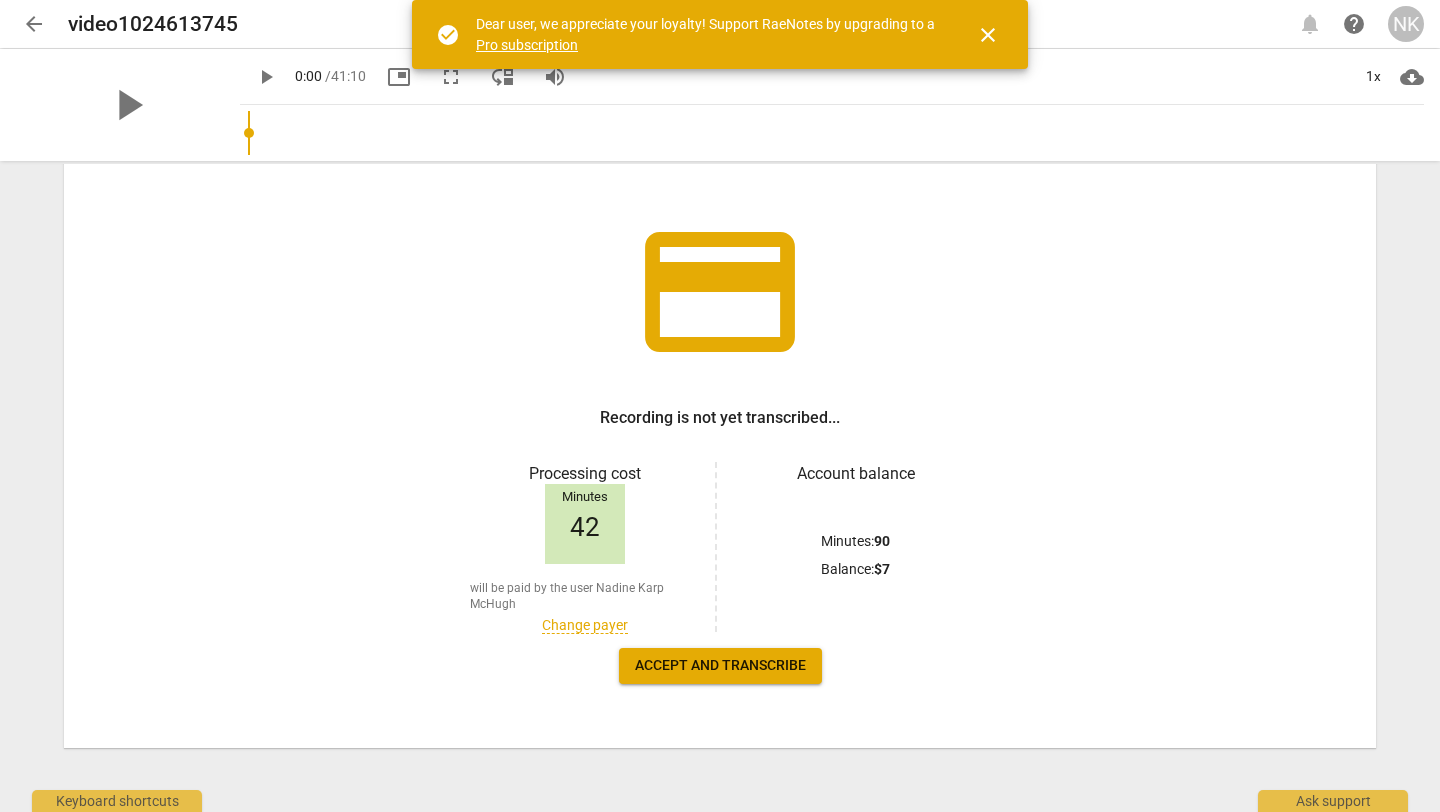 click on "Accept and transcribe" at bounding box center (720, 666) 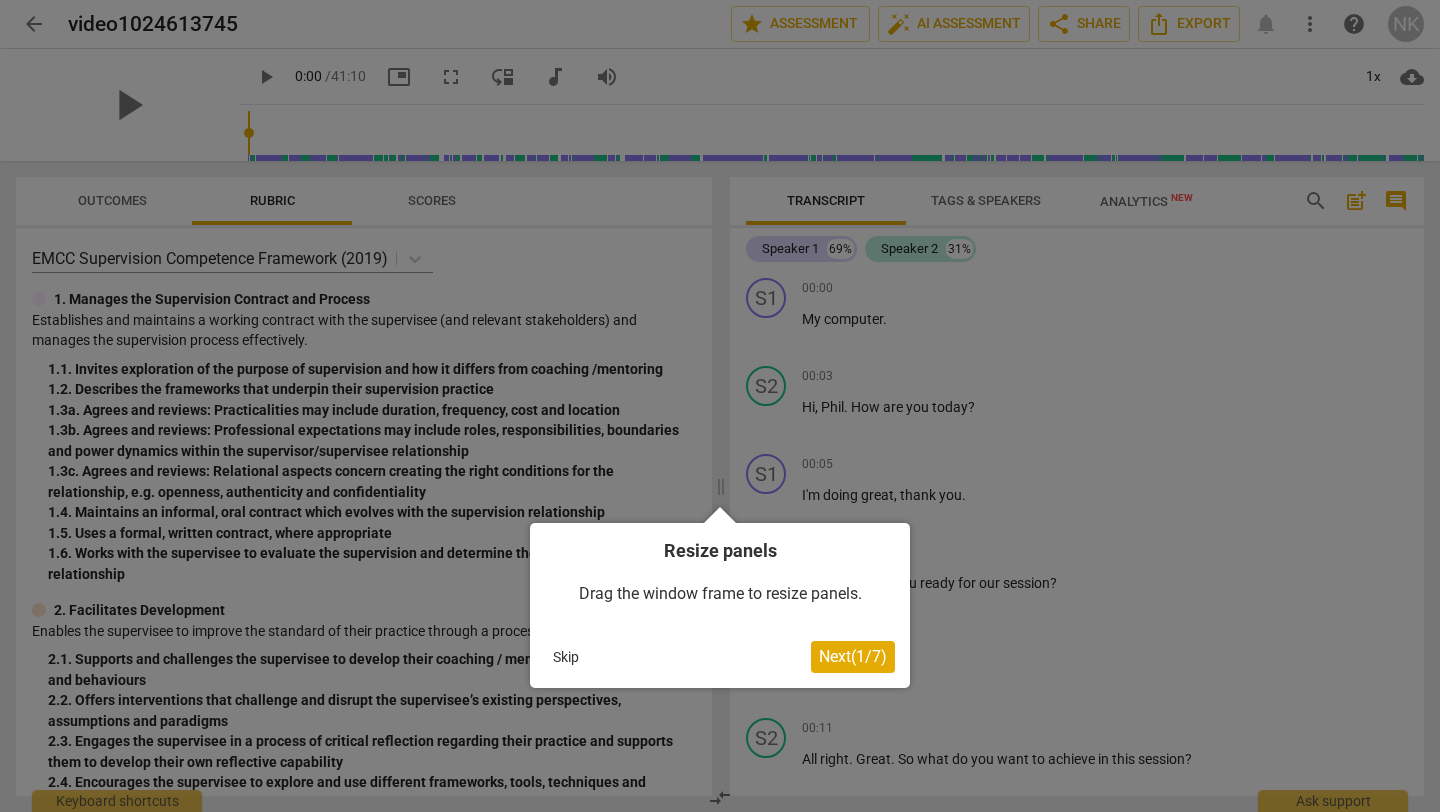 click at bounding box center [720, 406] 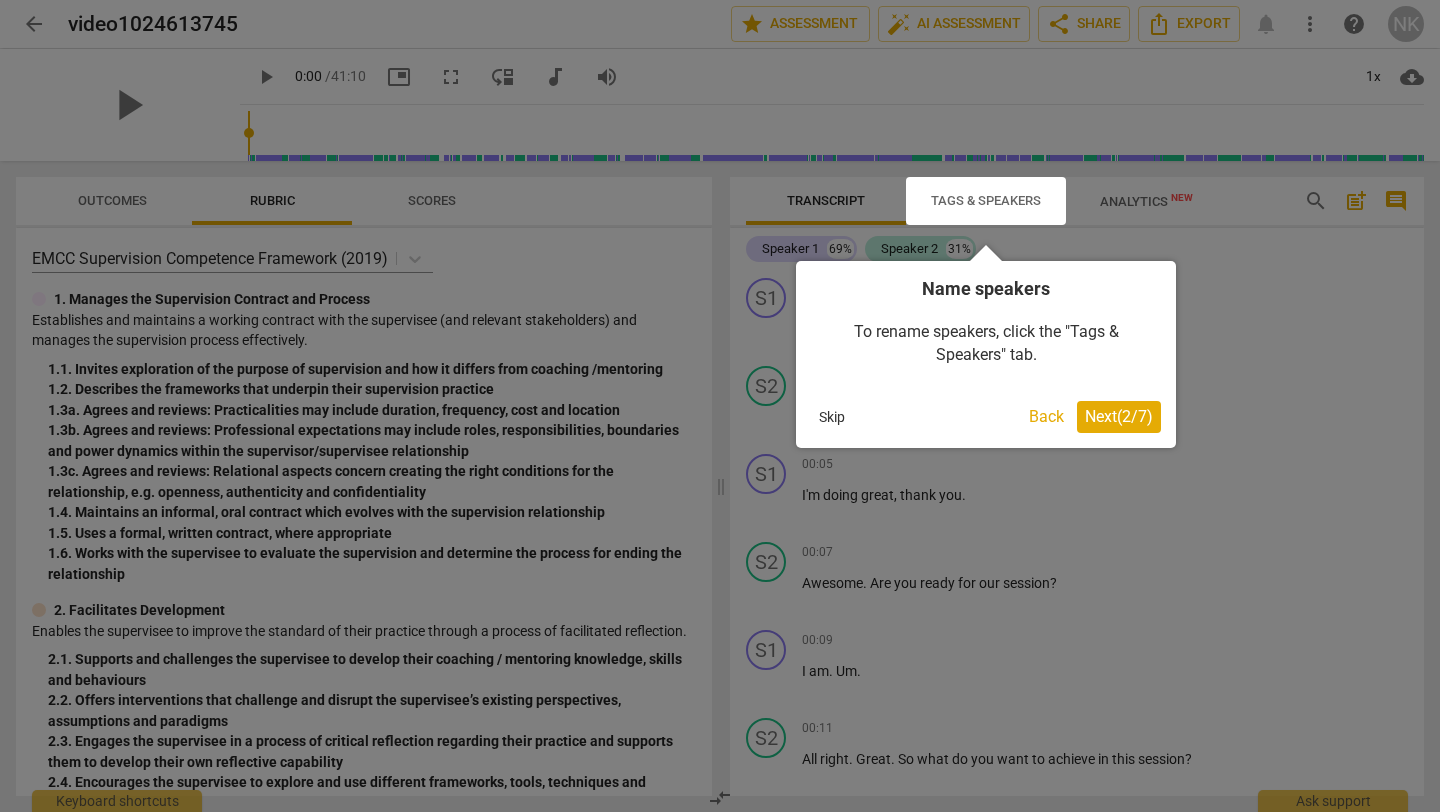 click at bounding box center (986, 201) 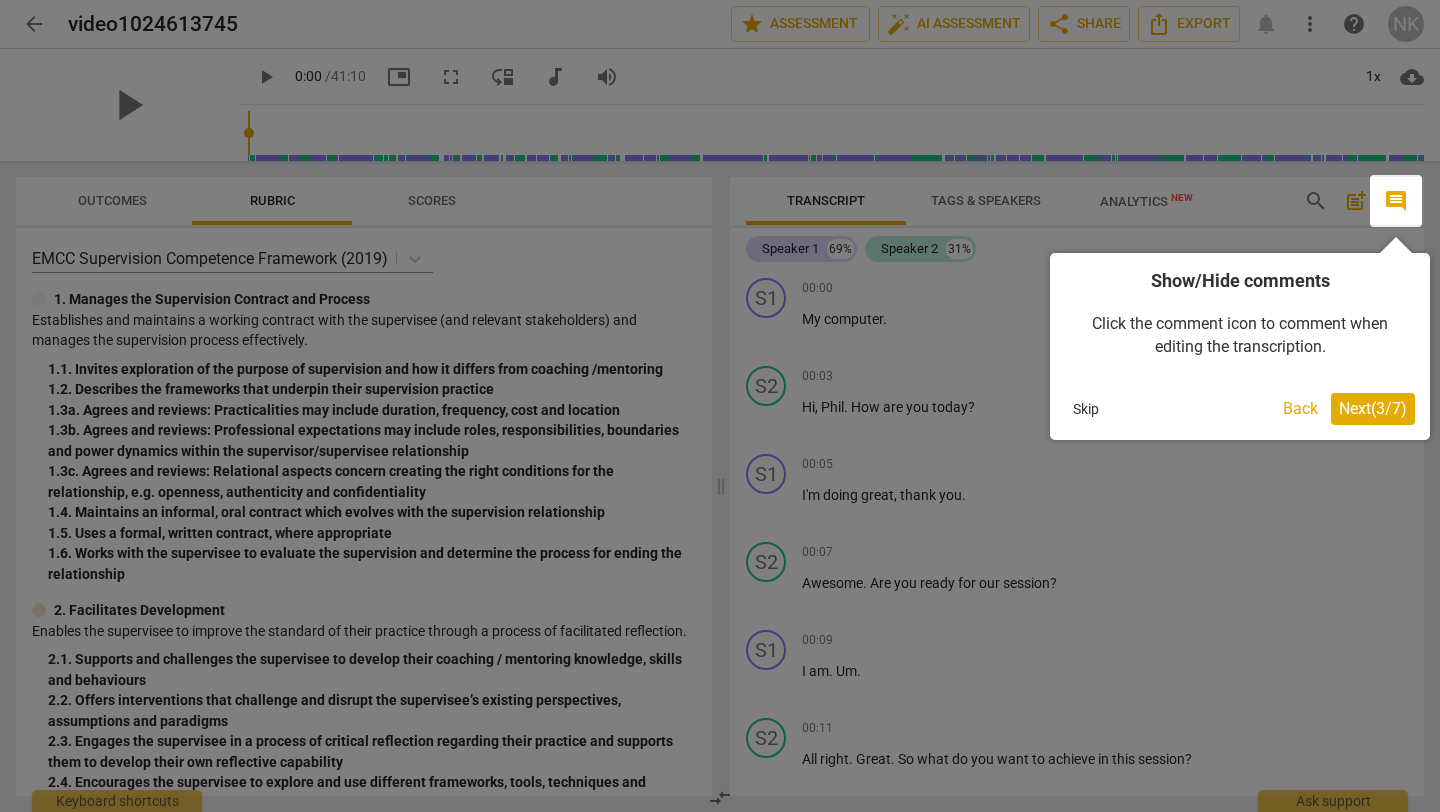 click on "Next  ( 3 / 7 )" at bounding box center [1373, 409] 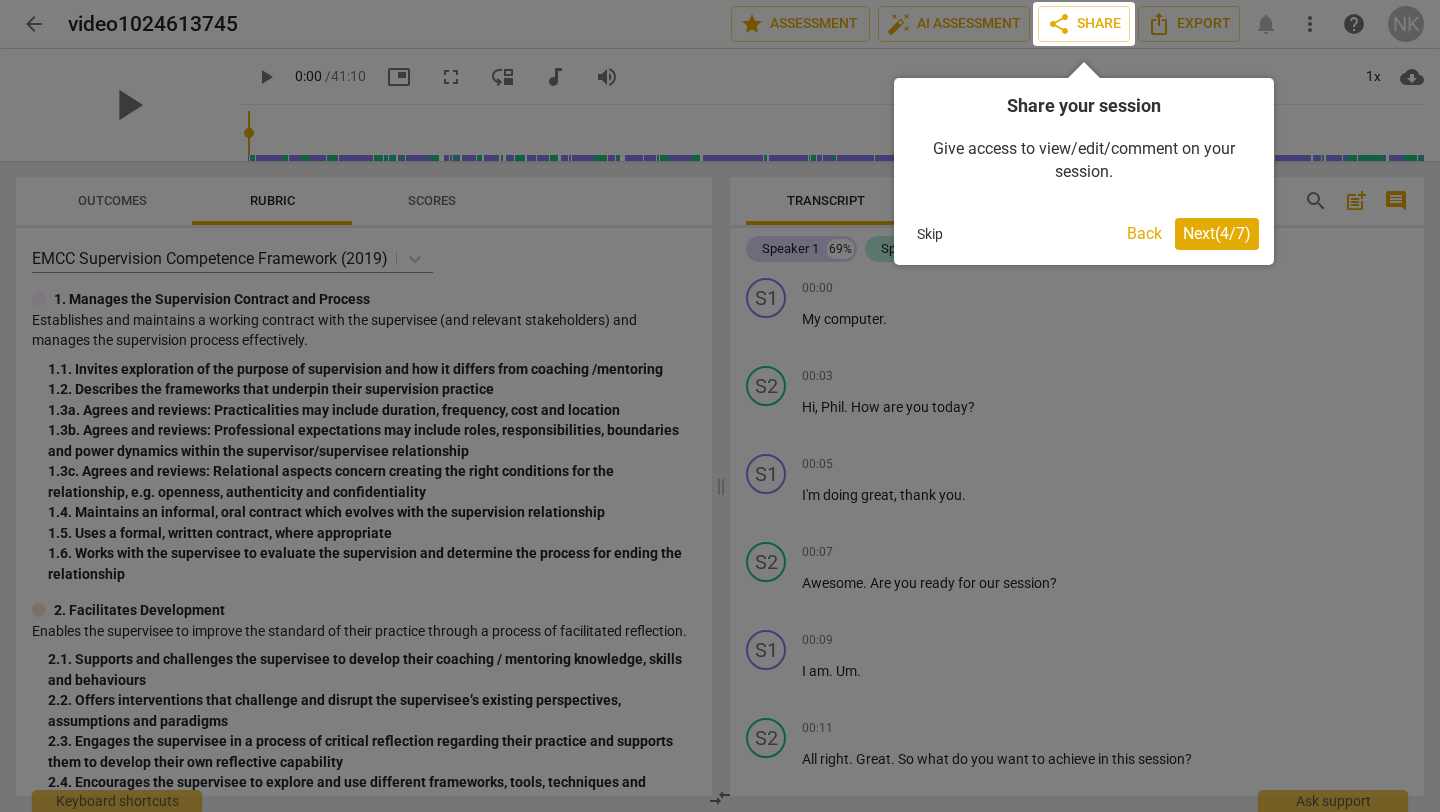 click on "Next  ( 4 / 7 )" at bounding box center (1217, 233) 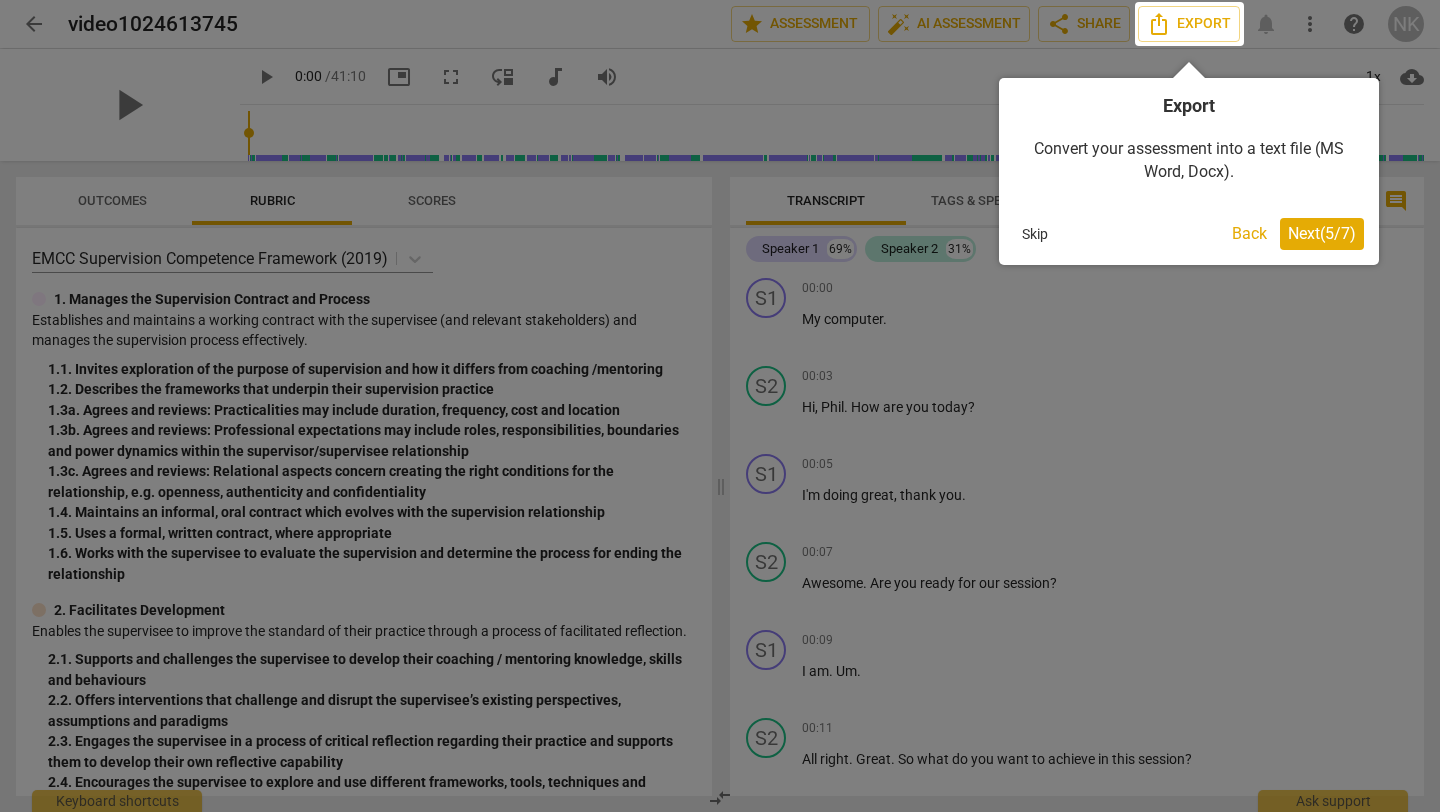 click on "Next  ( 5 / 7 )" at bounding box center (1322, 233) 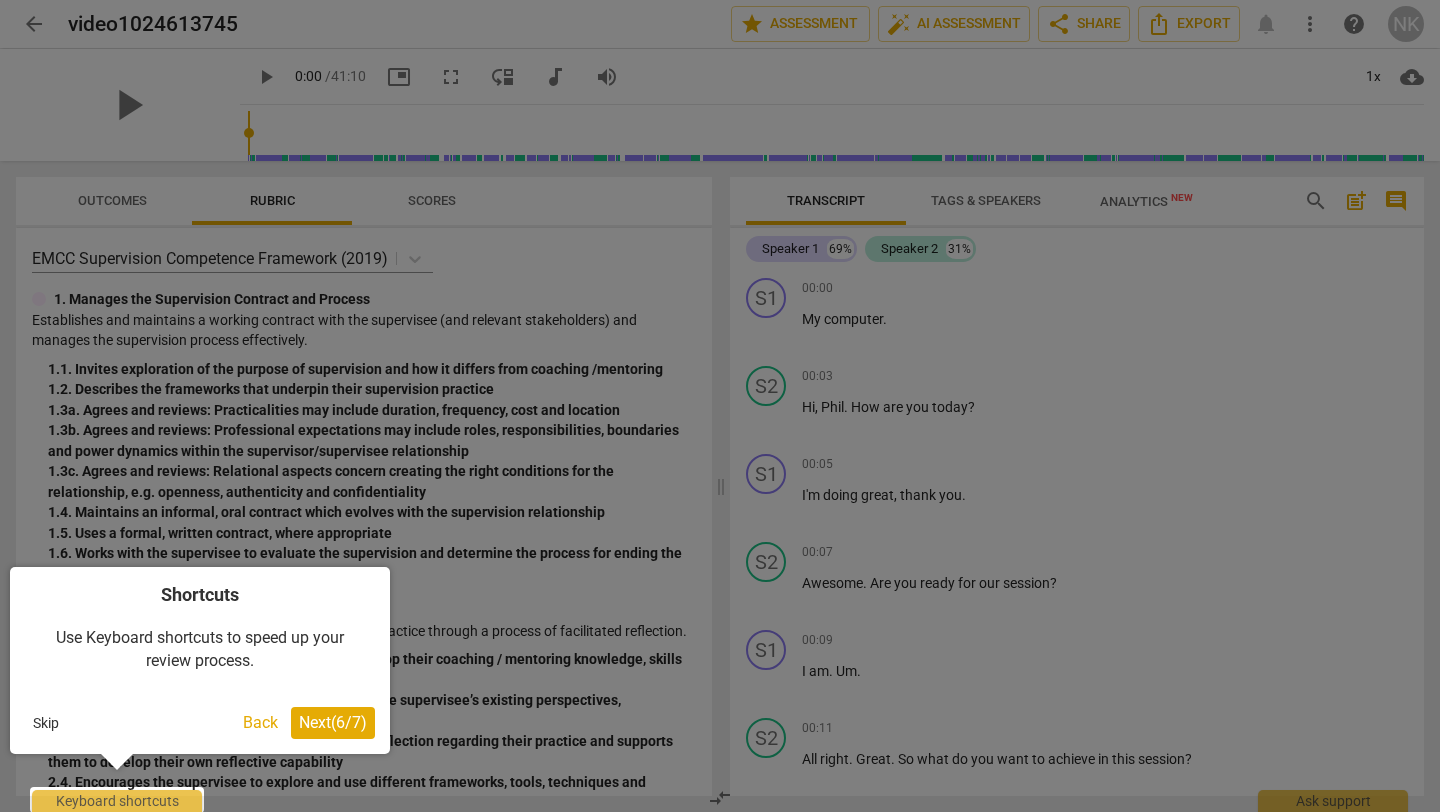 click on "Next  ( 6 / 7 )" at bounding box center [333, 722] 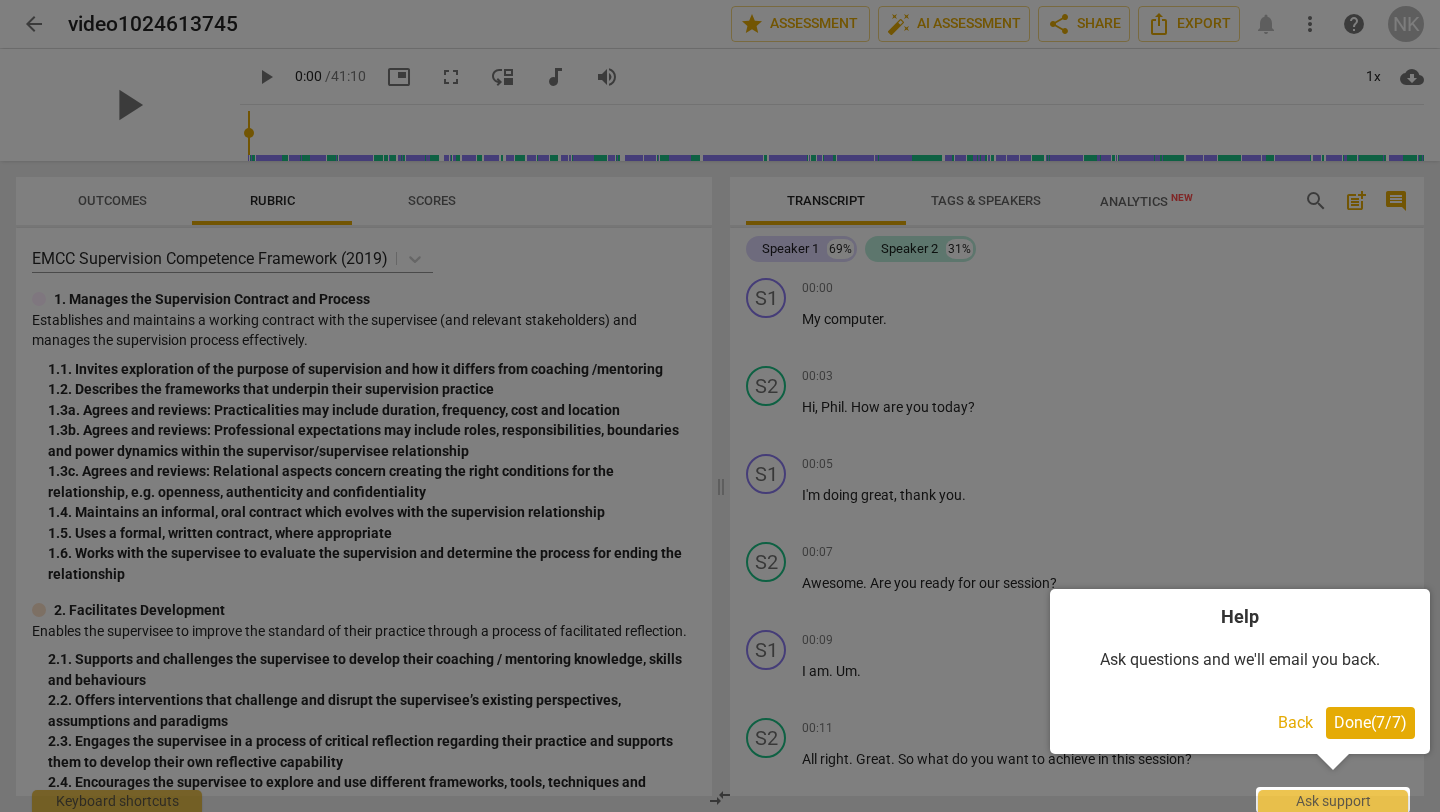 click on "Done  ( 7 / 7 )" at bounding box center (1370, 722) 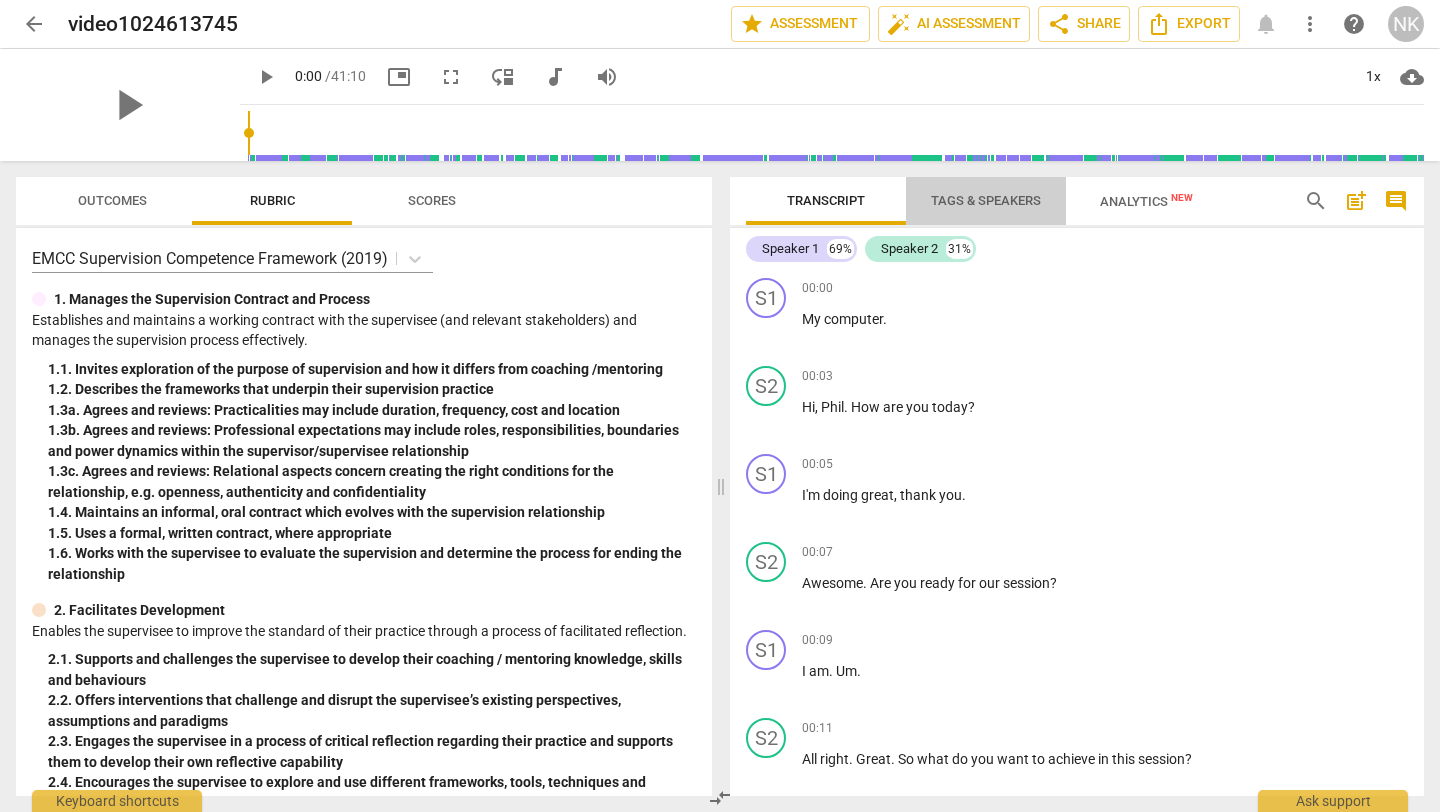 click on "Tags & Speakers" at bounding box center (986, 200) 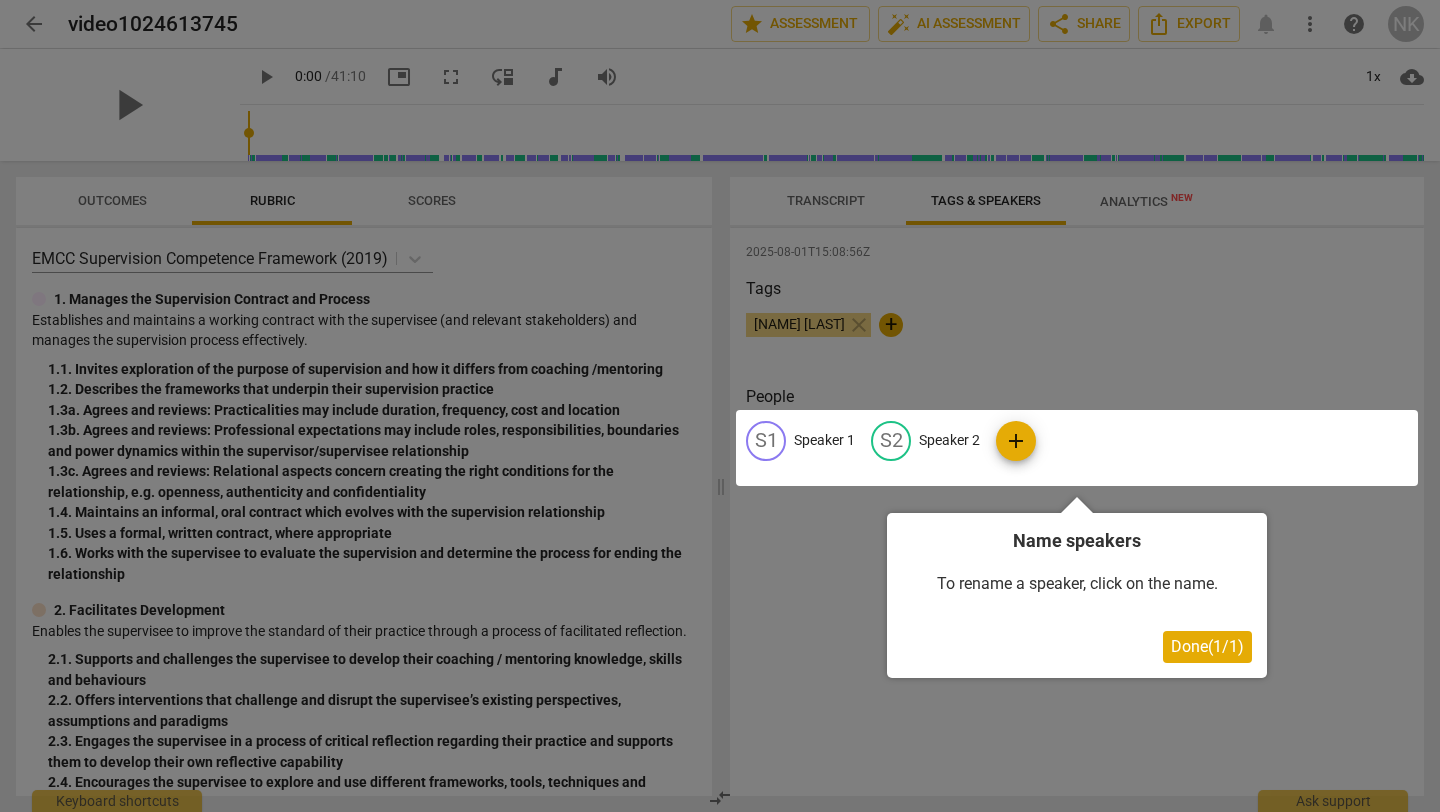 click at bounding box center [1077, 448] 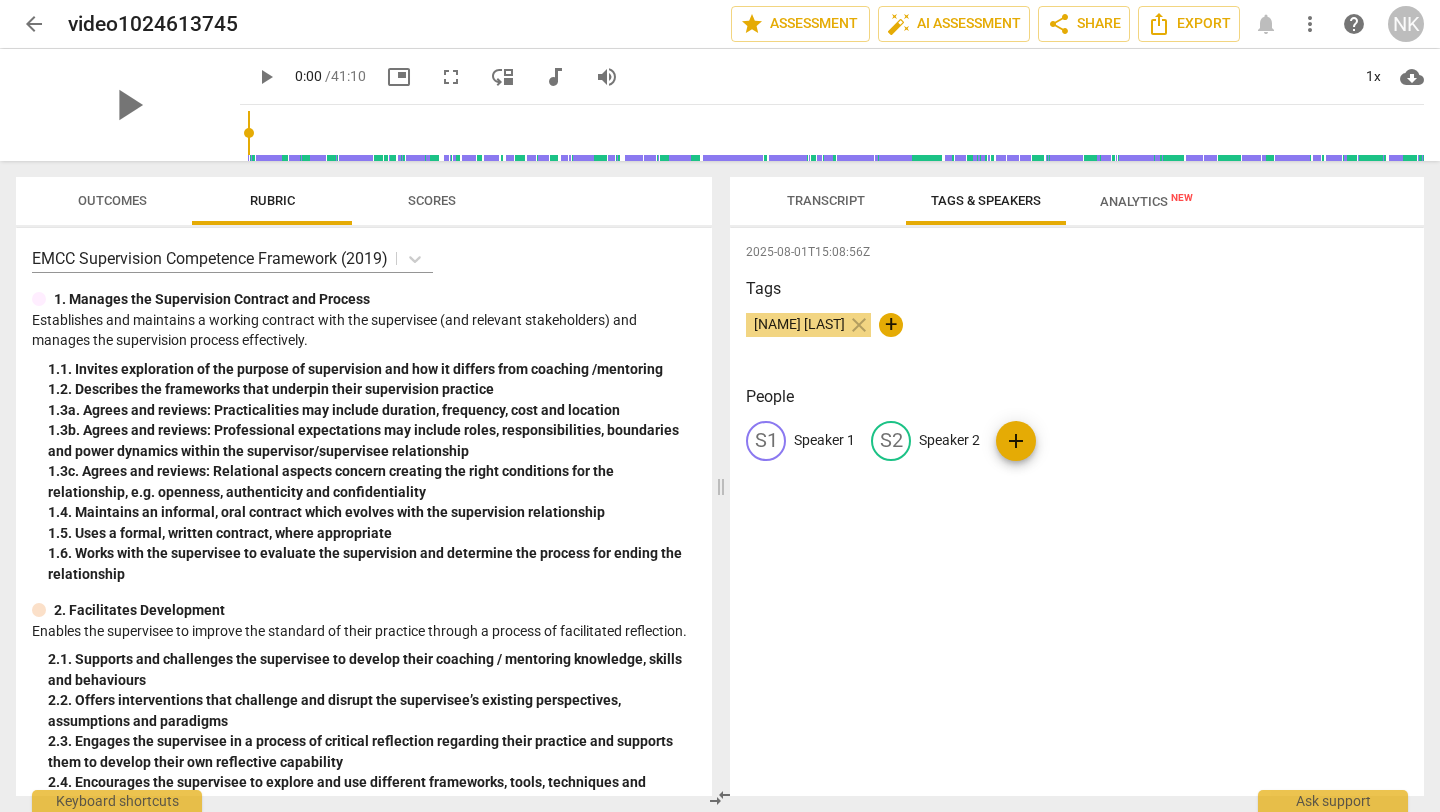 click on "Nadine Karp McHugh" at bounding box center (799, 324) 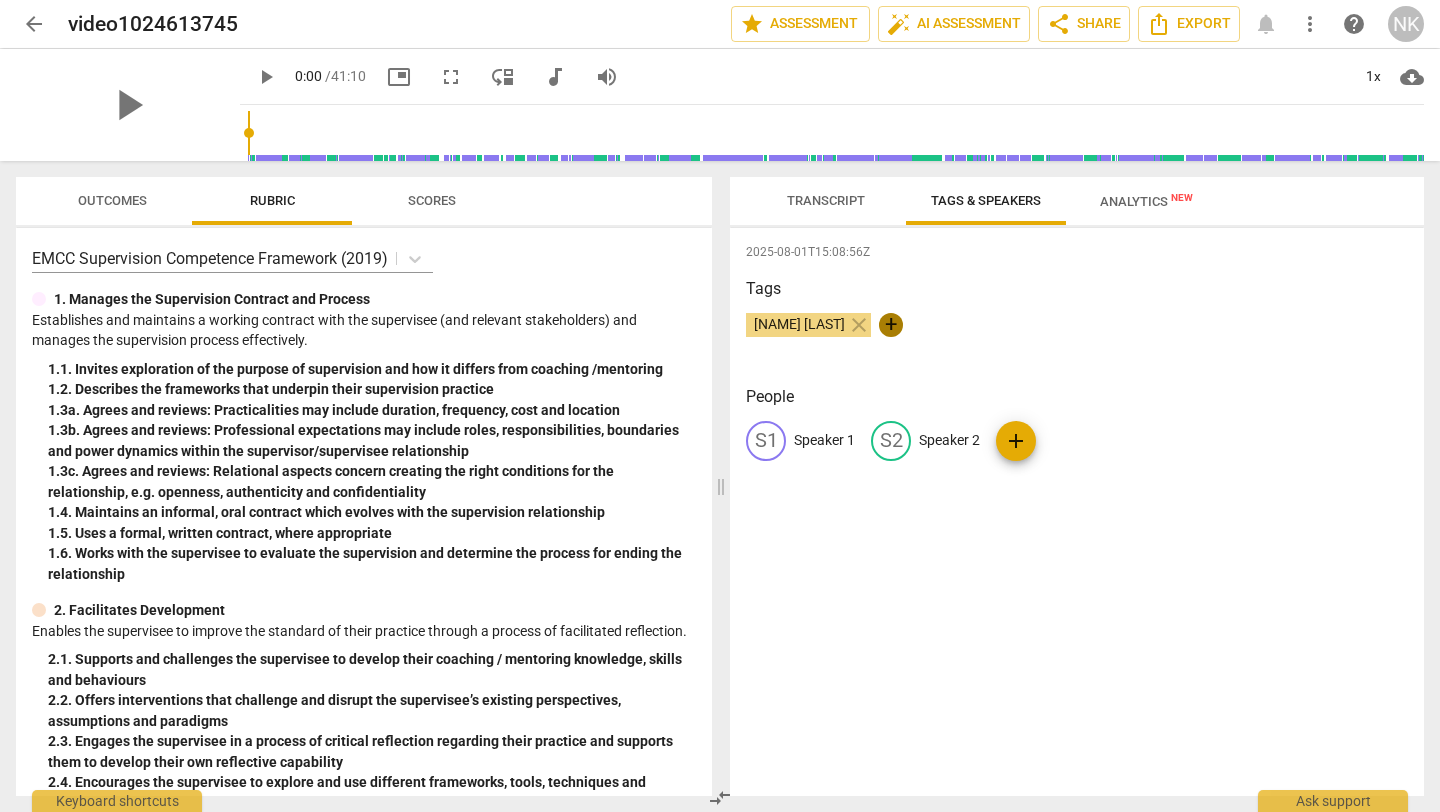 click on "+" at bounding box center [891, 325] 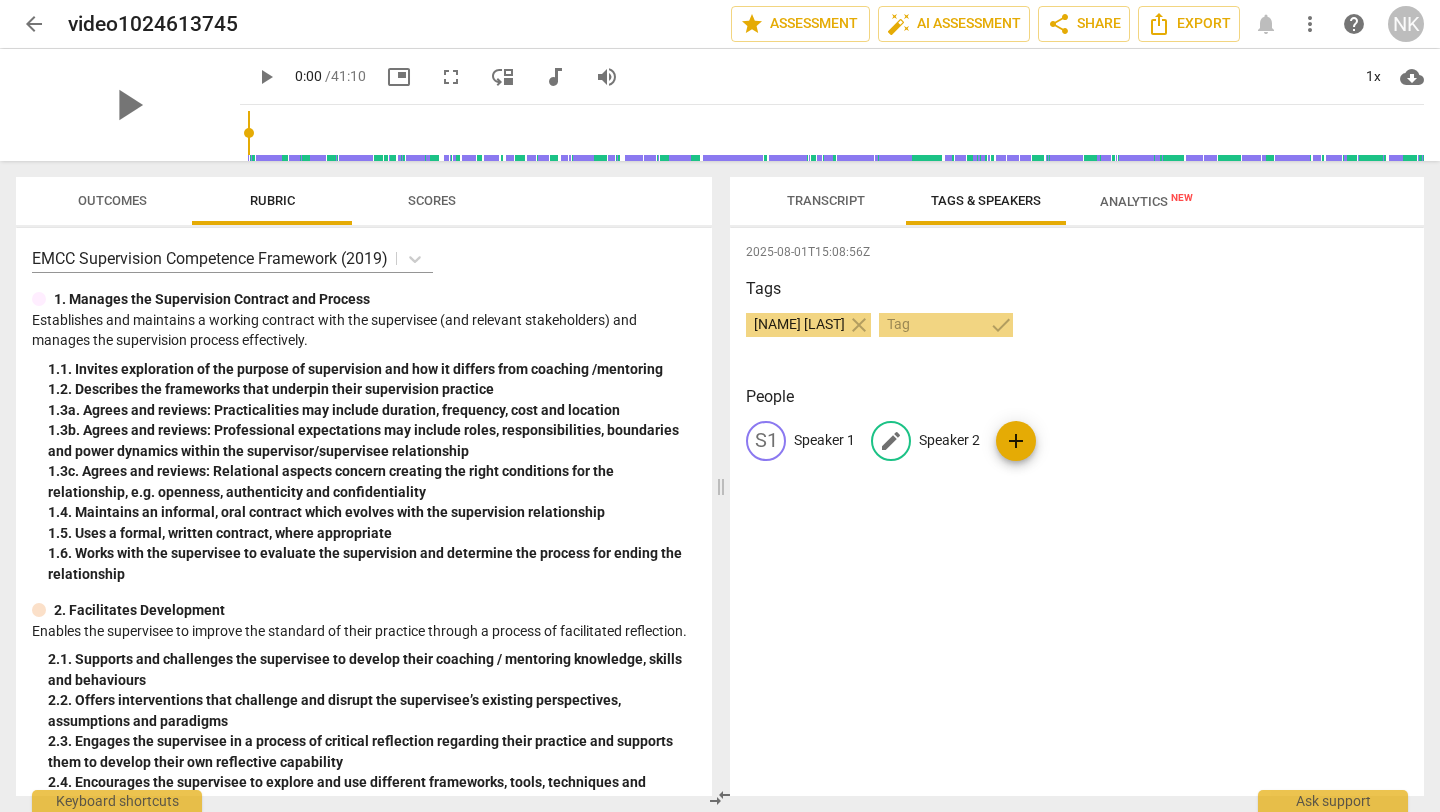 click on "edit" at bounding box center [891, 441] 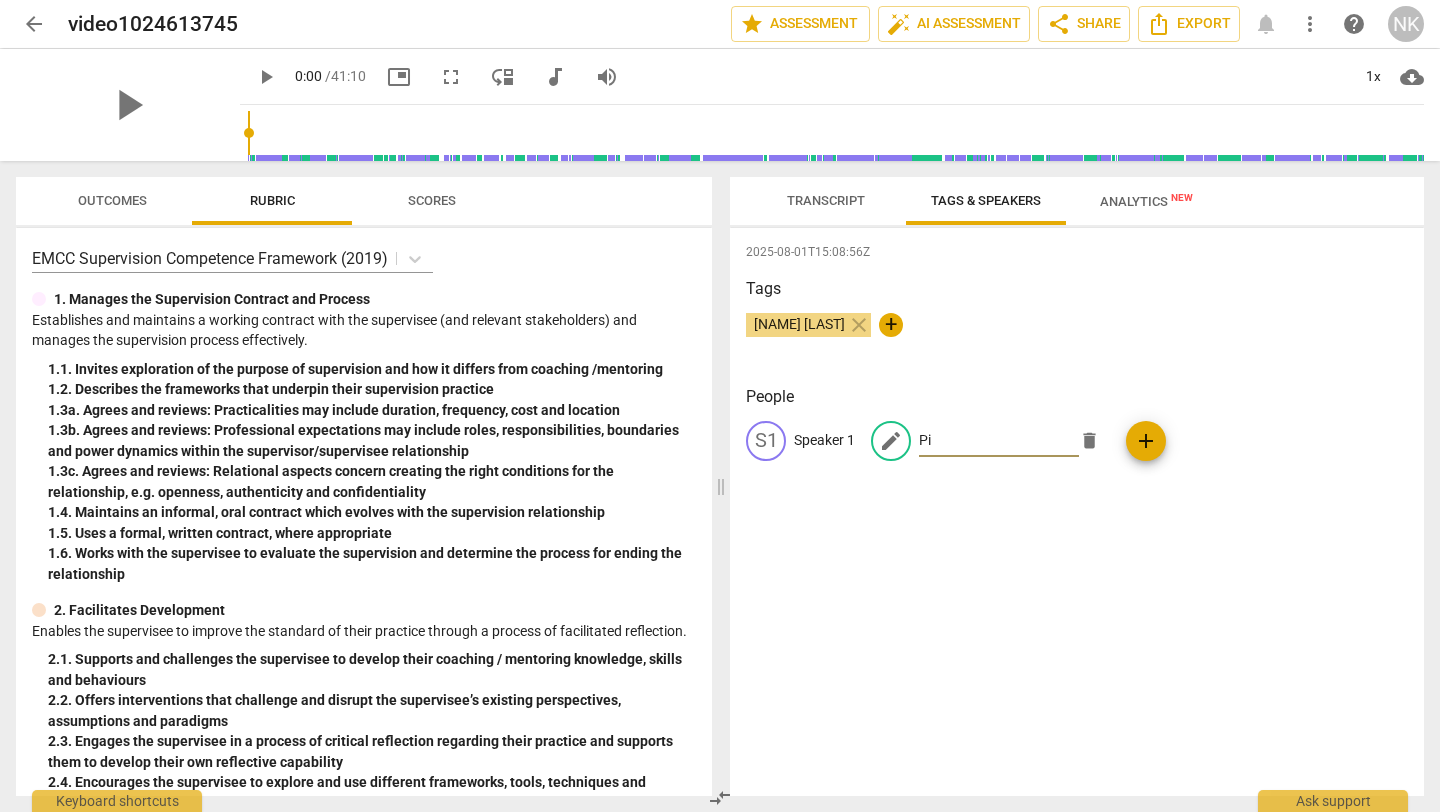 type on "P" 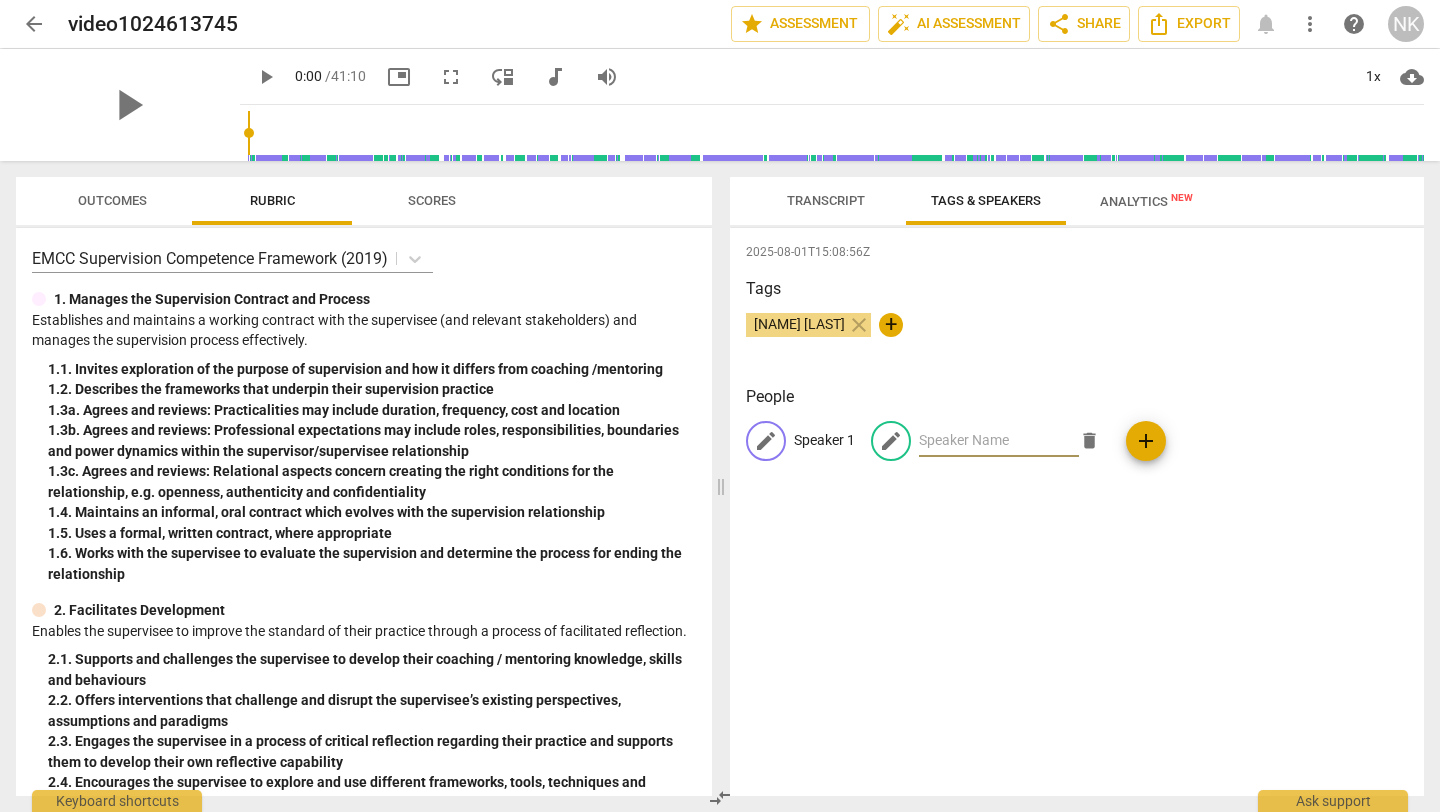 type 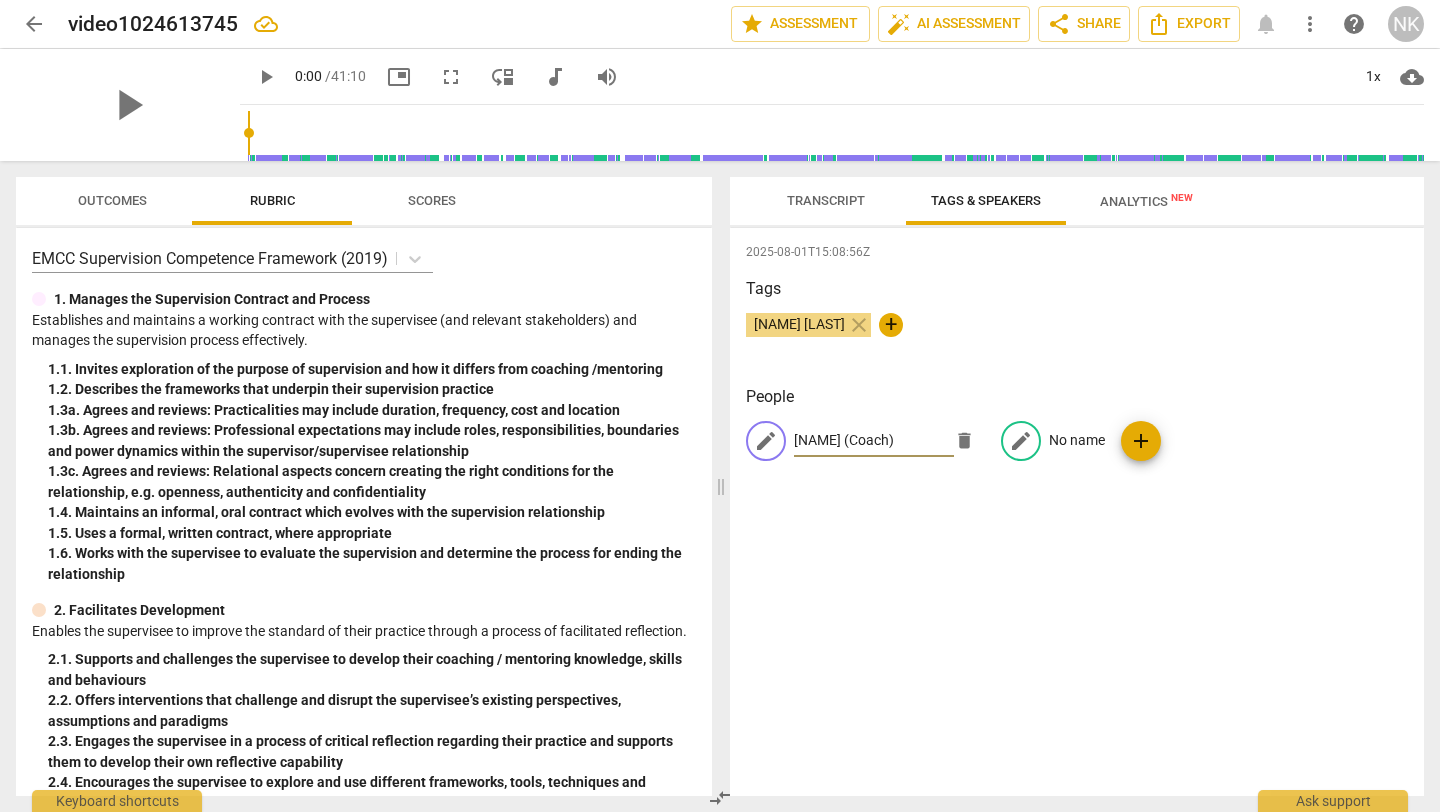 type on "Nadine (Coach)" 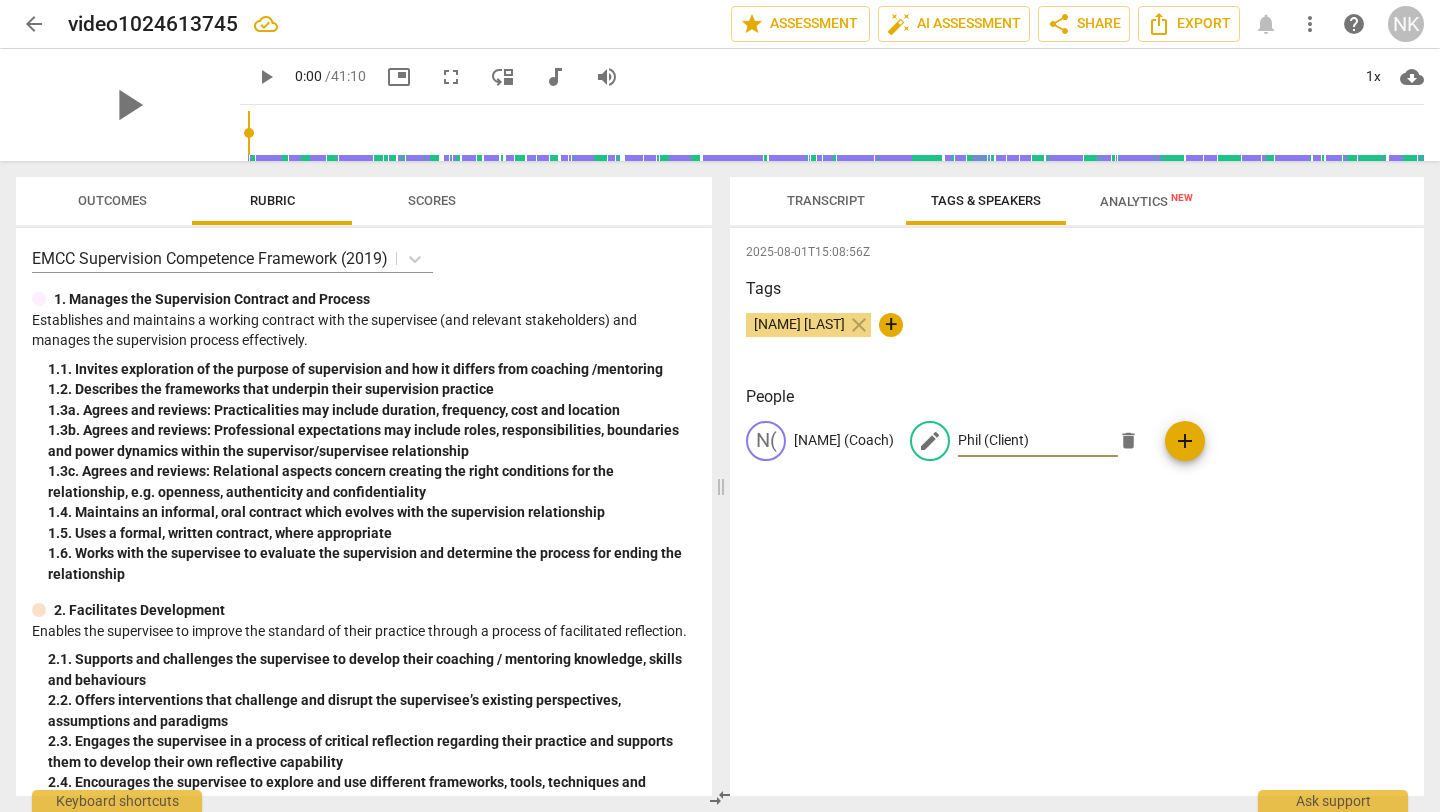 type on "Phil (Client)" 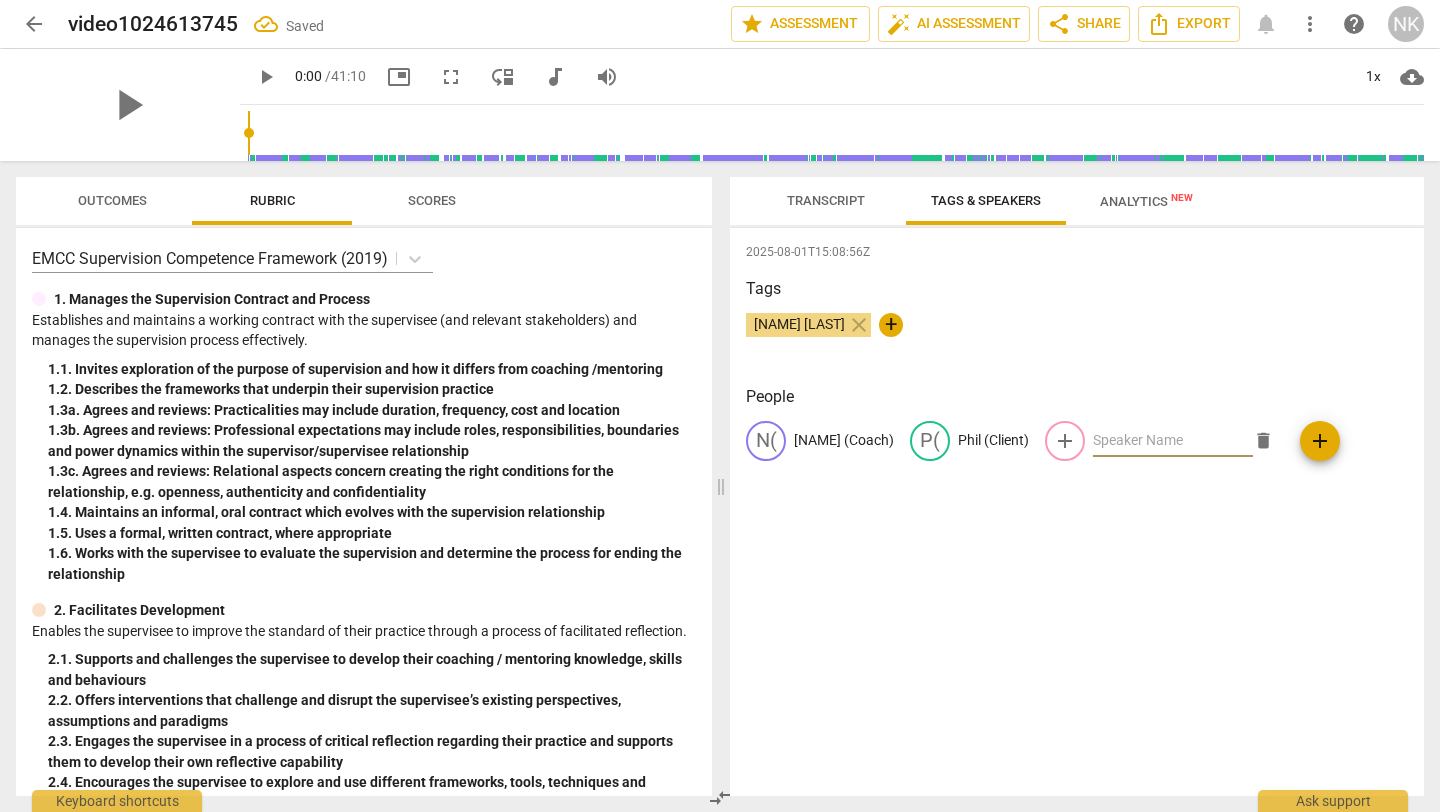 click on "2025-08-01T15:08:56Z Tags Nadine Karp McHugh close + People N( Nadine (Coach) P( Phil (Client) add delete add" at bounding box center (1077, 512) 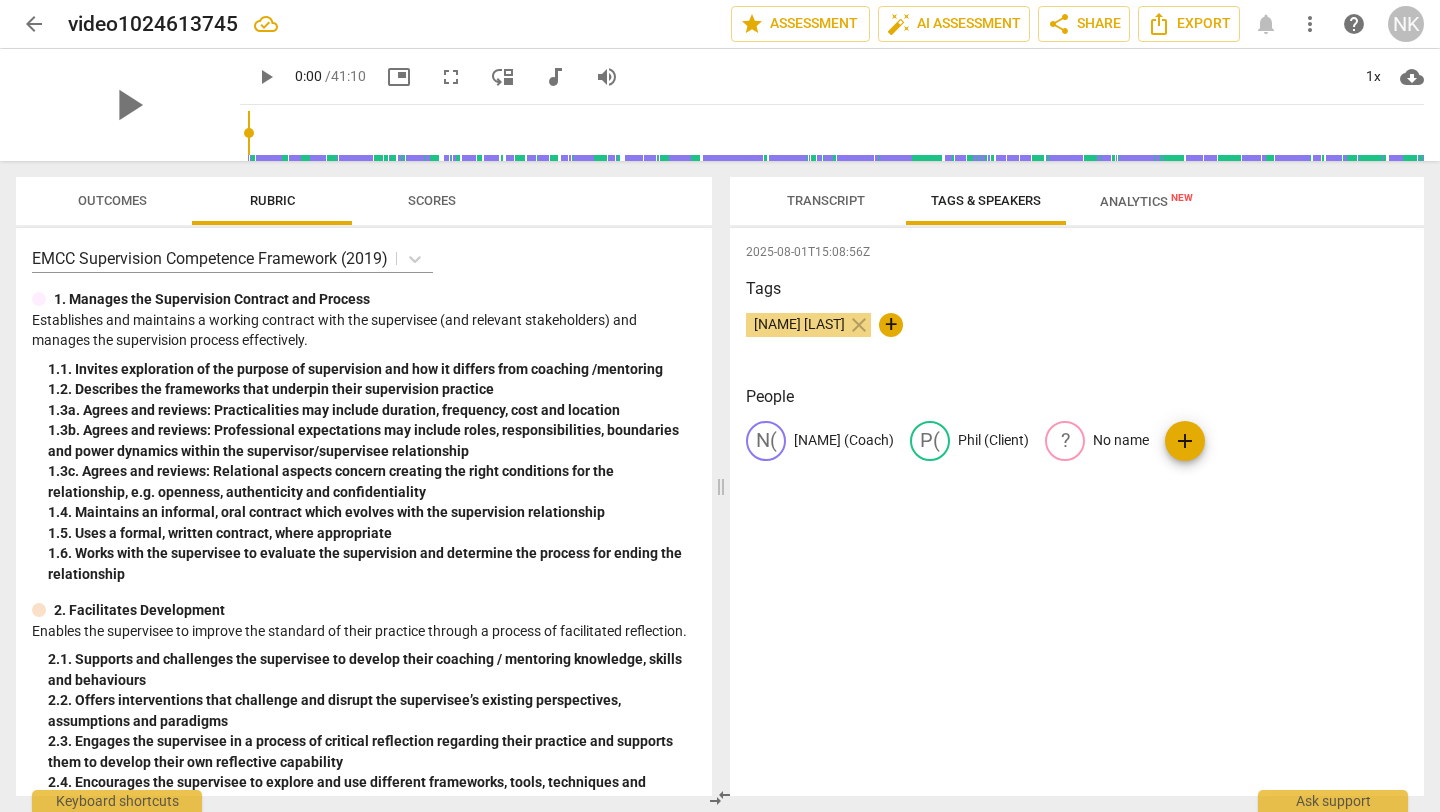 click on "2025-08-01T15:08:56Z Tags Nadine Karp McHugh close + People N( Nadine (Coach) P( Phil (Client) ? No name add" at bounding box center [1077, 512] 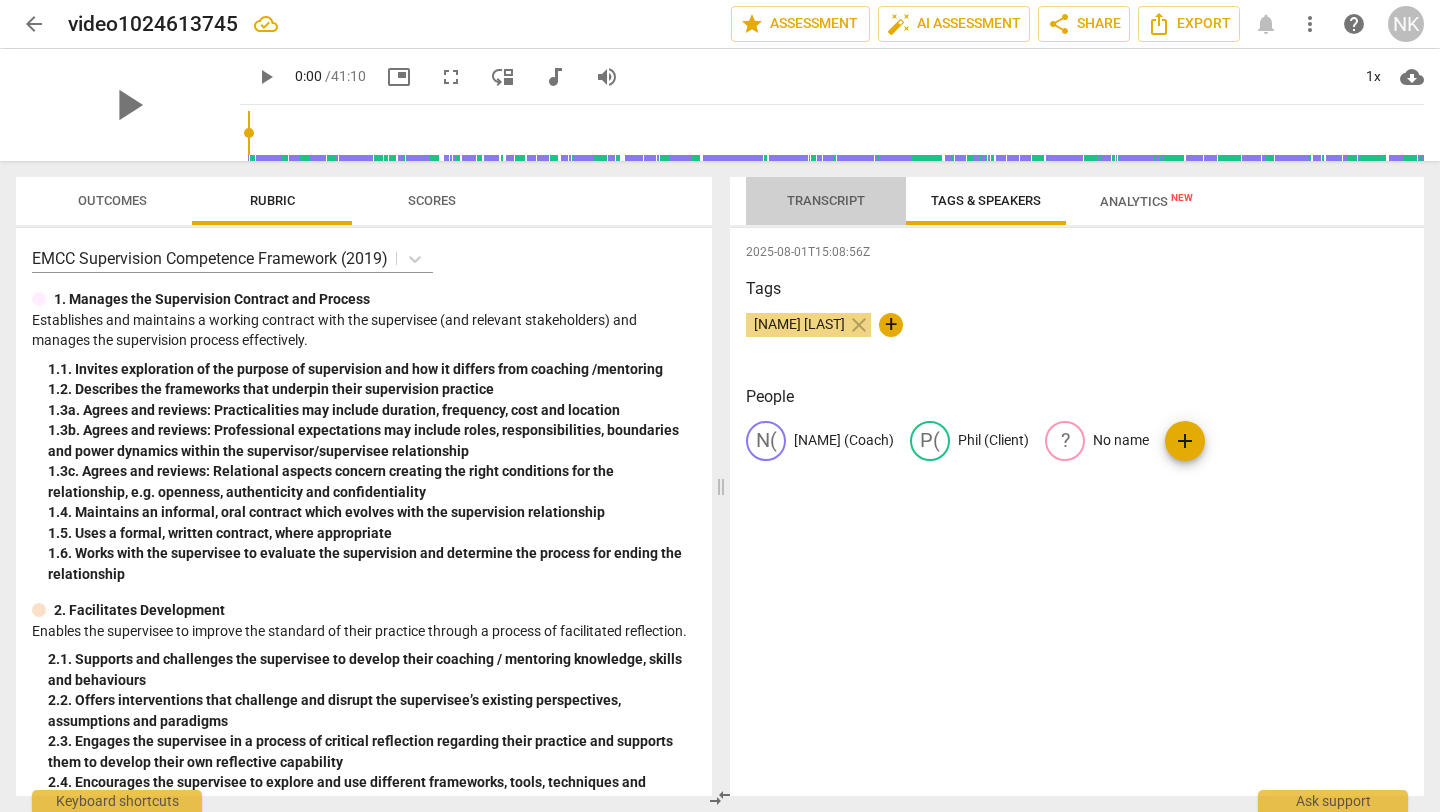 click on "Transcript" at bounding box center [826, 200] 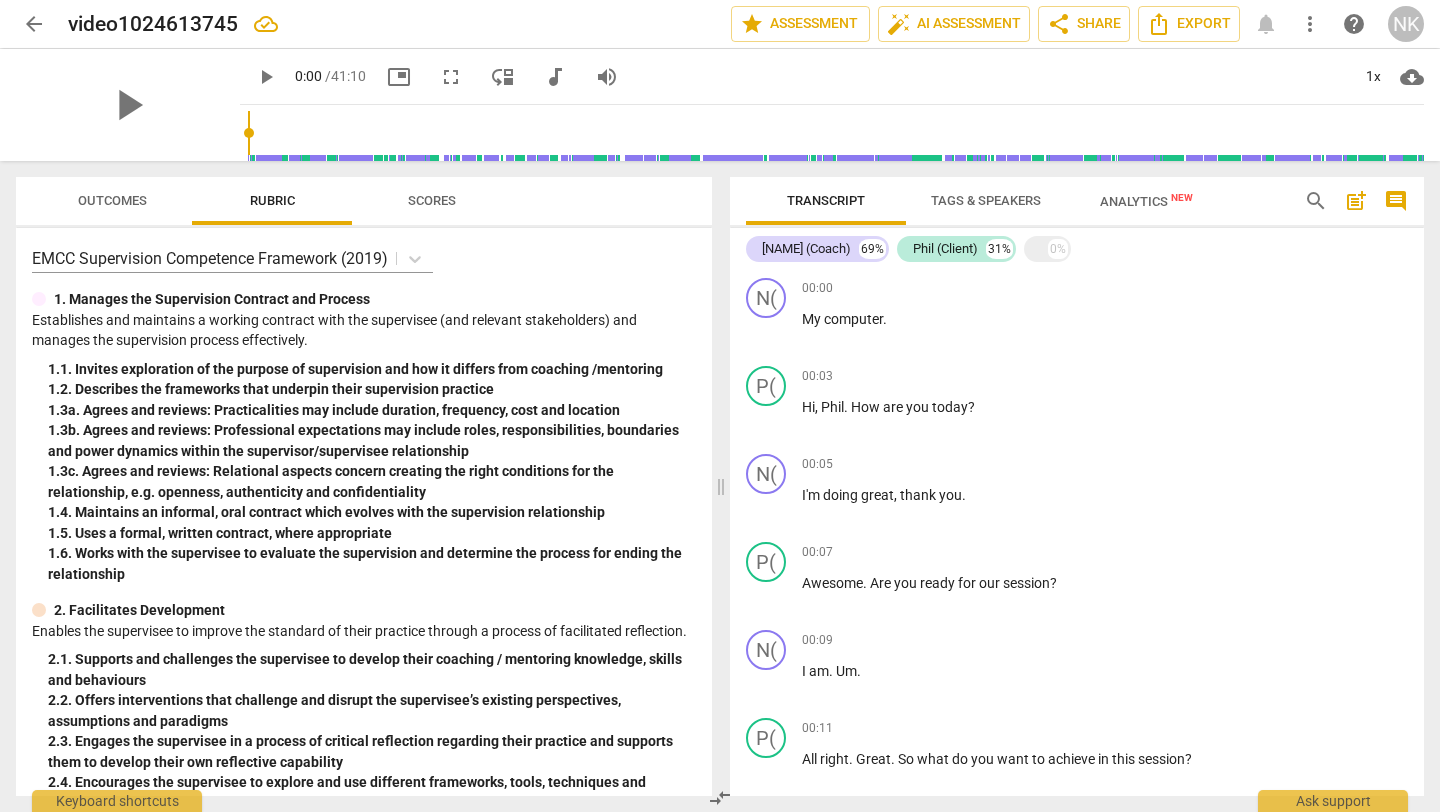 click on "Tags & Speakers" at bounding box center [986, 200] 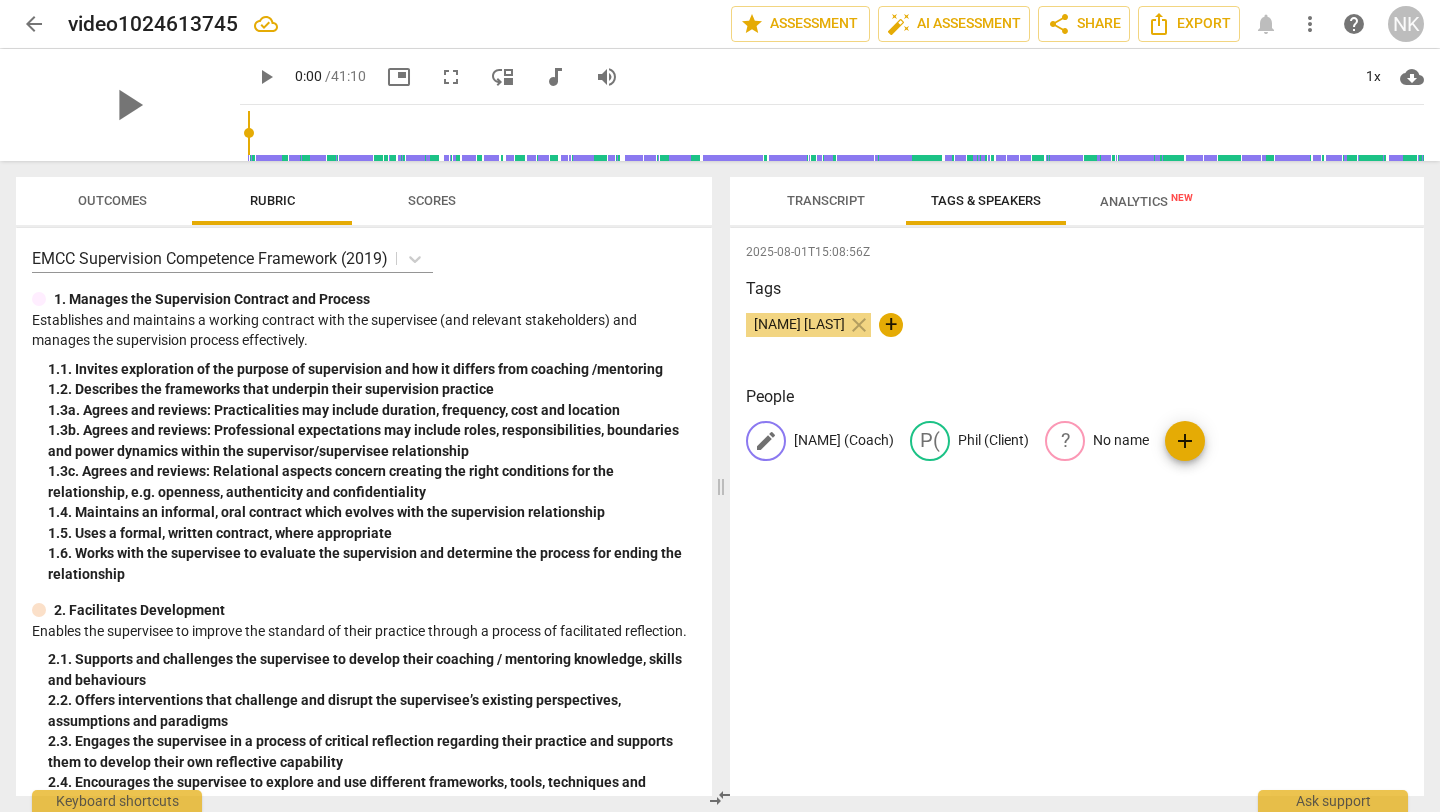 click on "Nadine (Coach)" at bounding box center [844, 440] 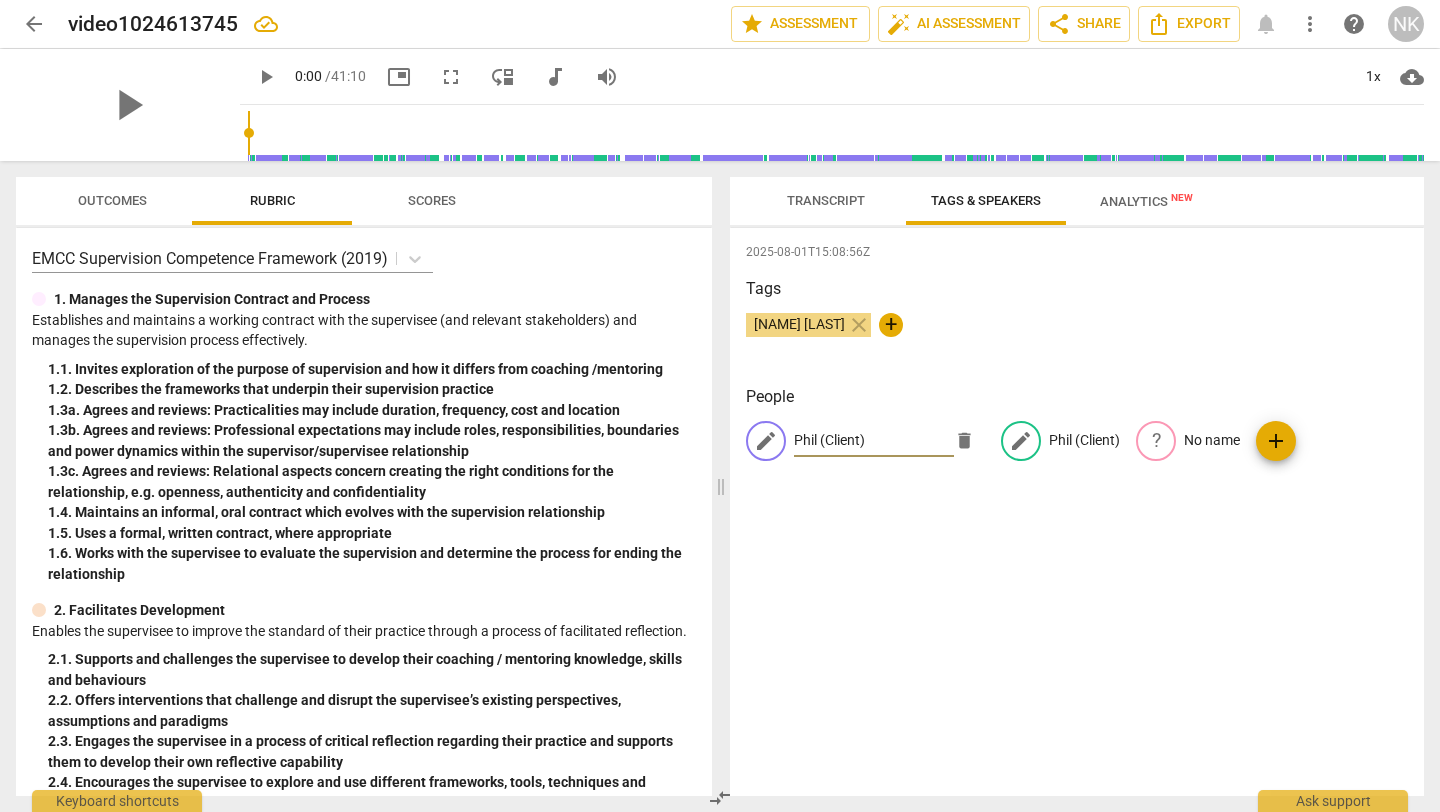 type on "Phil (Client)" 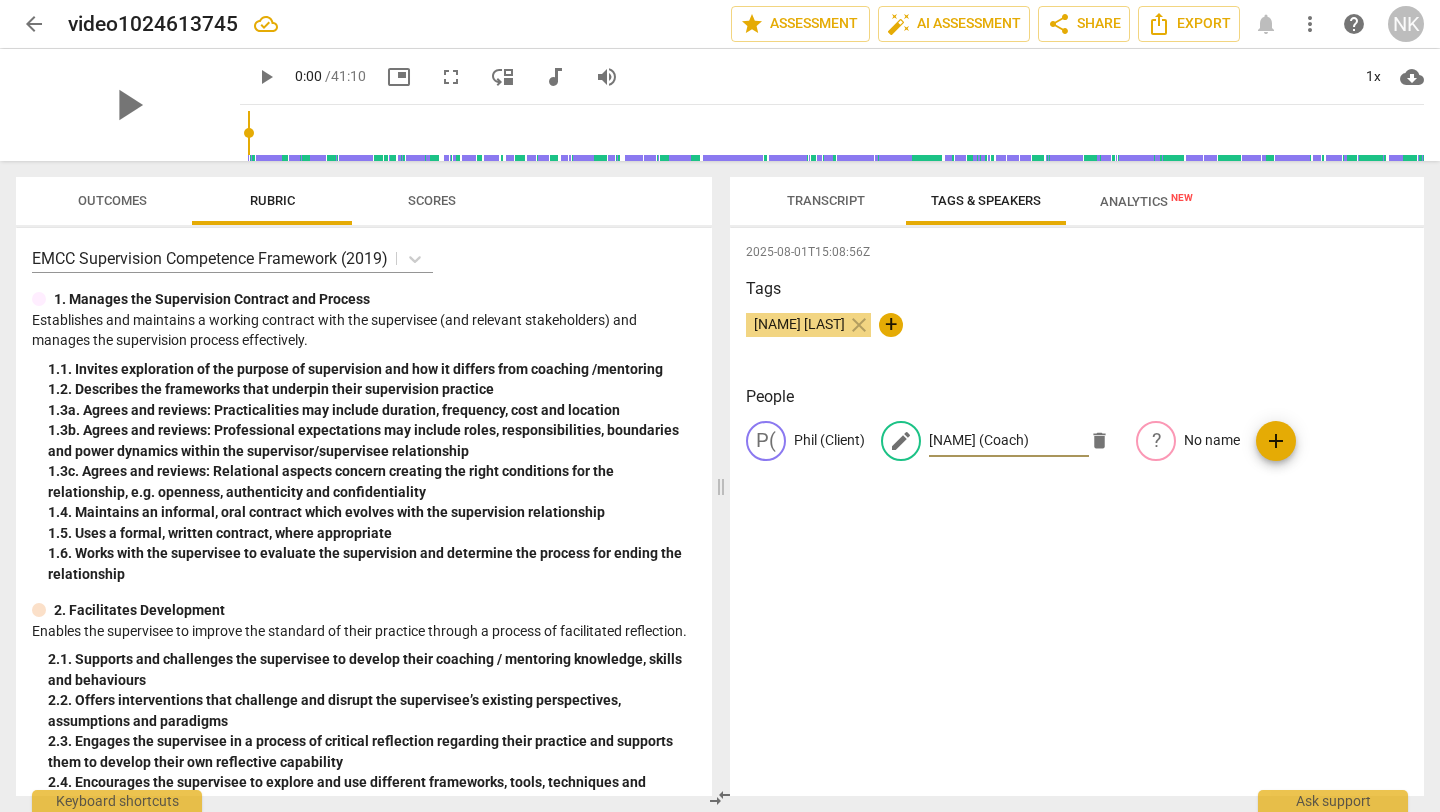 type on "Nadine (Coach)" 